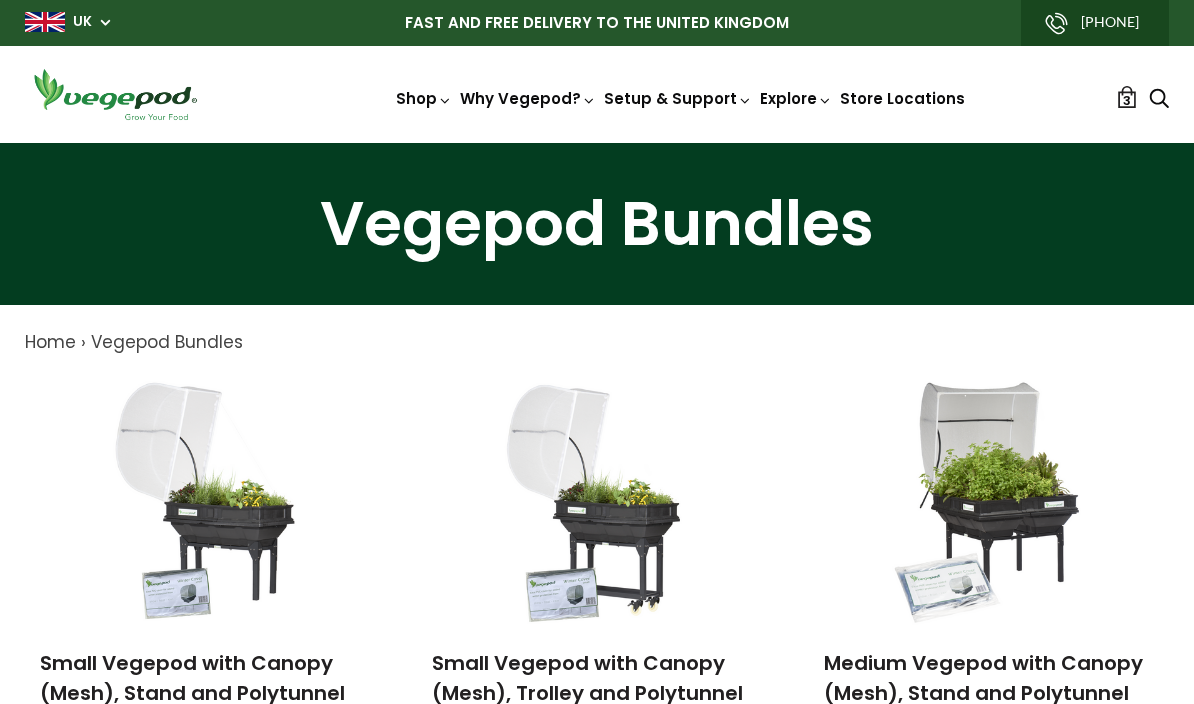 scroll, scrollTop: 87, scrollLeft: 0, axis: vertical 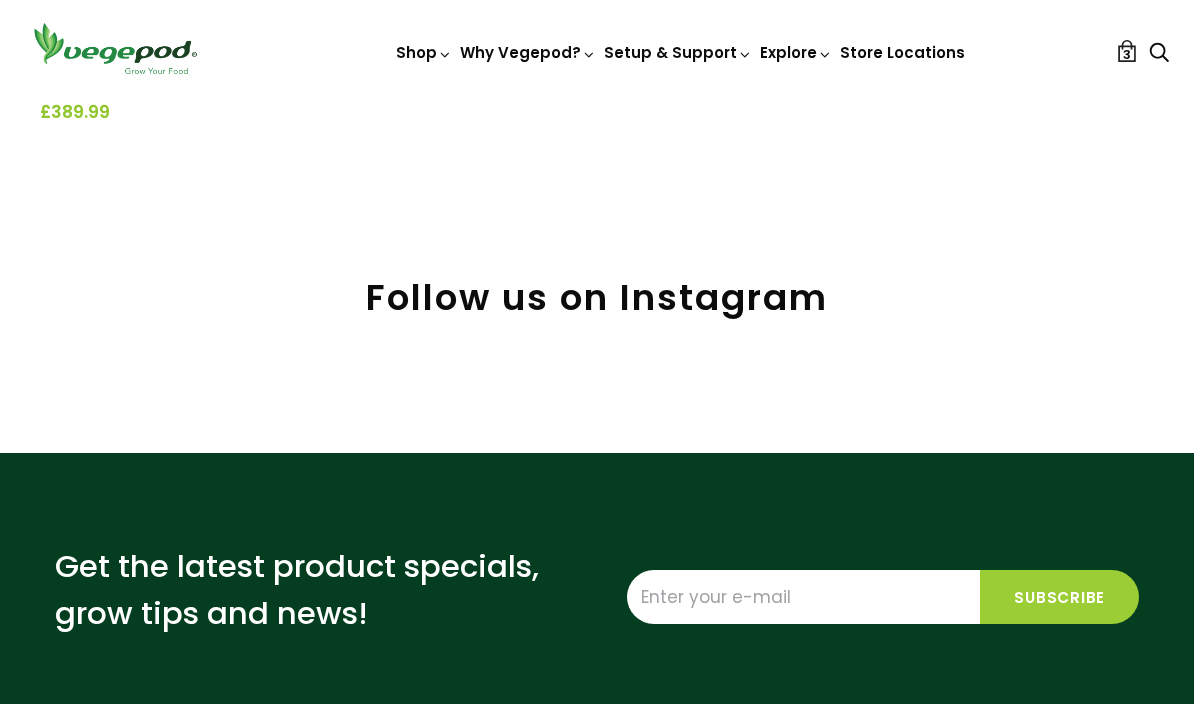 click at bounding box center [803, 597] 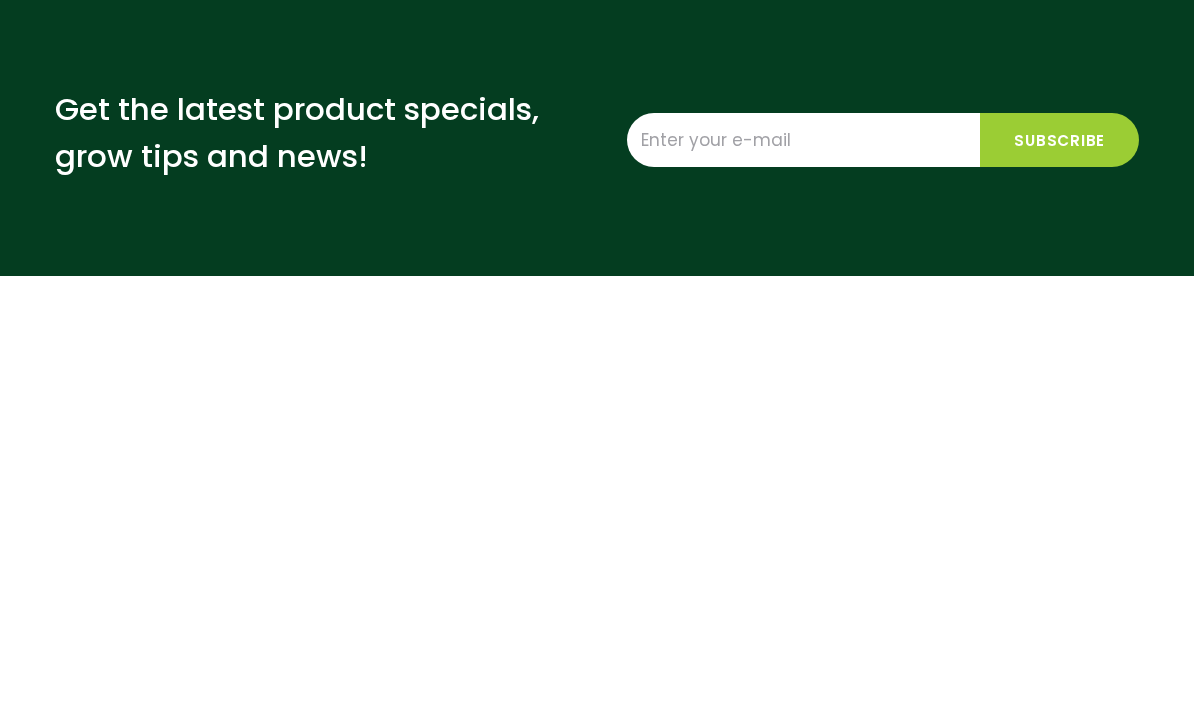 type on "colin.robertson21@btinternet.com" 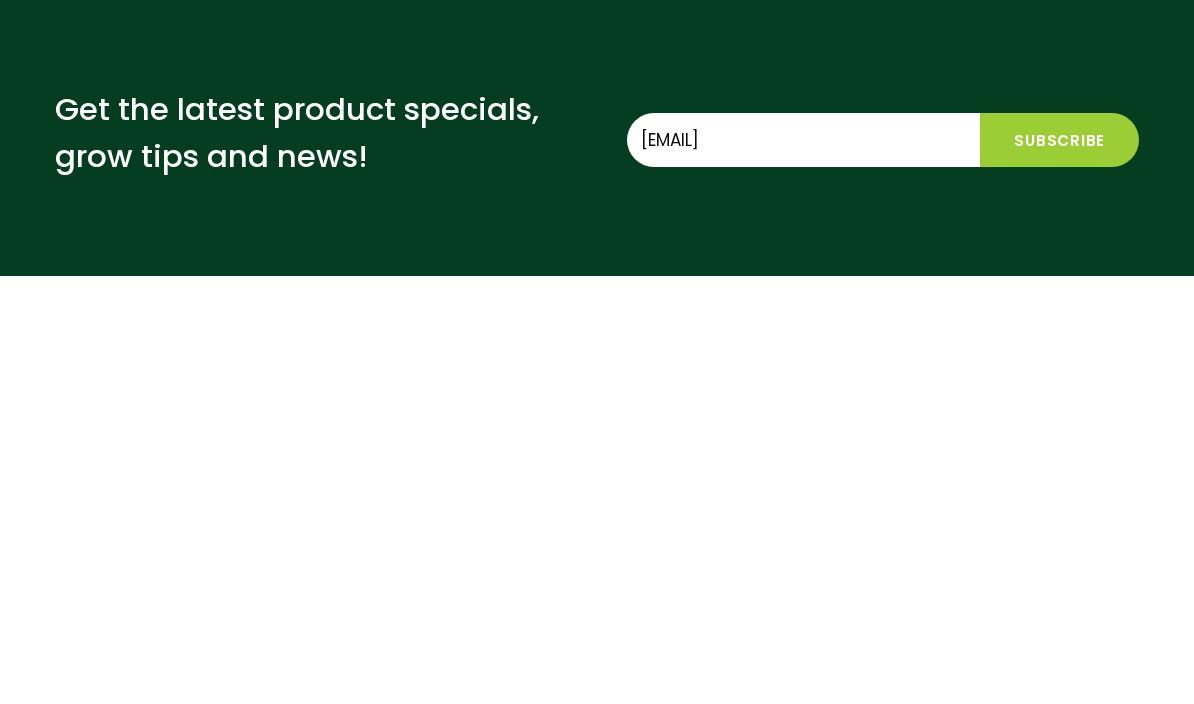 scroll, scrollTop: 1608, scrollLeft: 0, axis: vertical 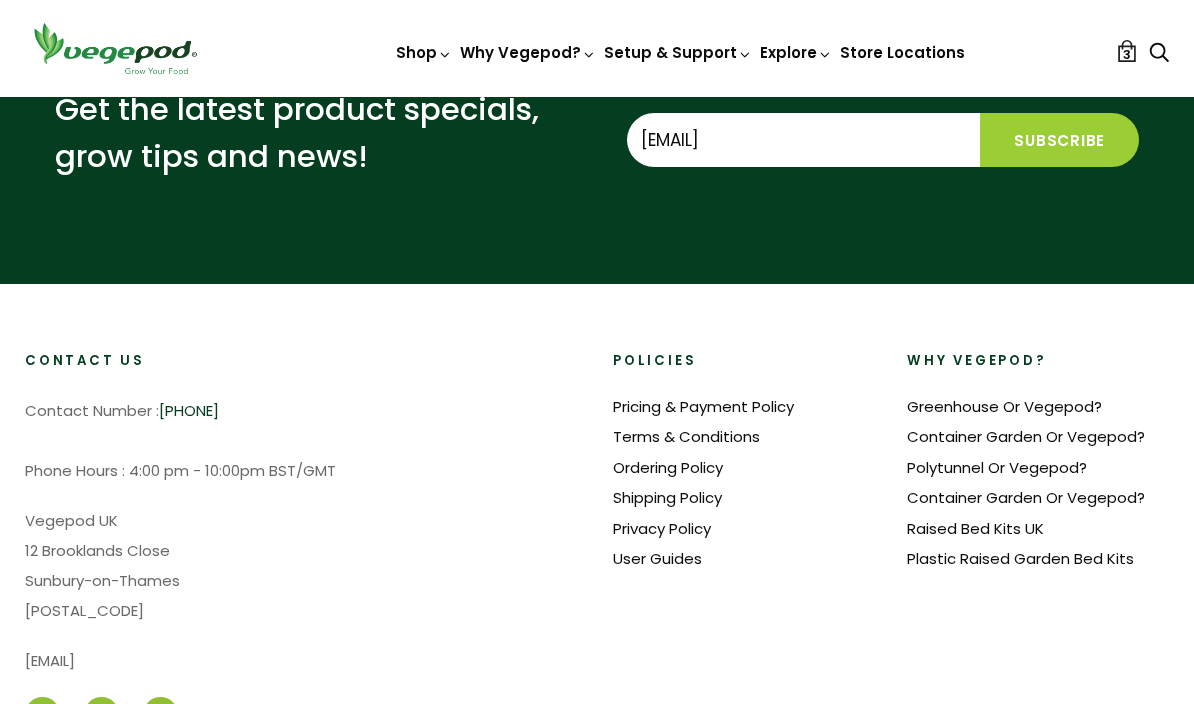 click on "Subscribe" at bounding box center [1059, 140] 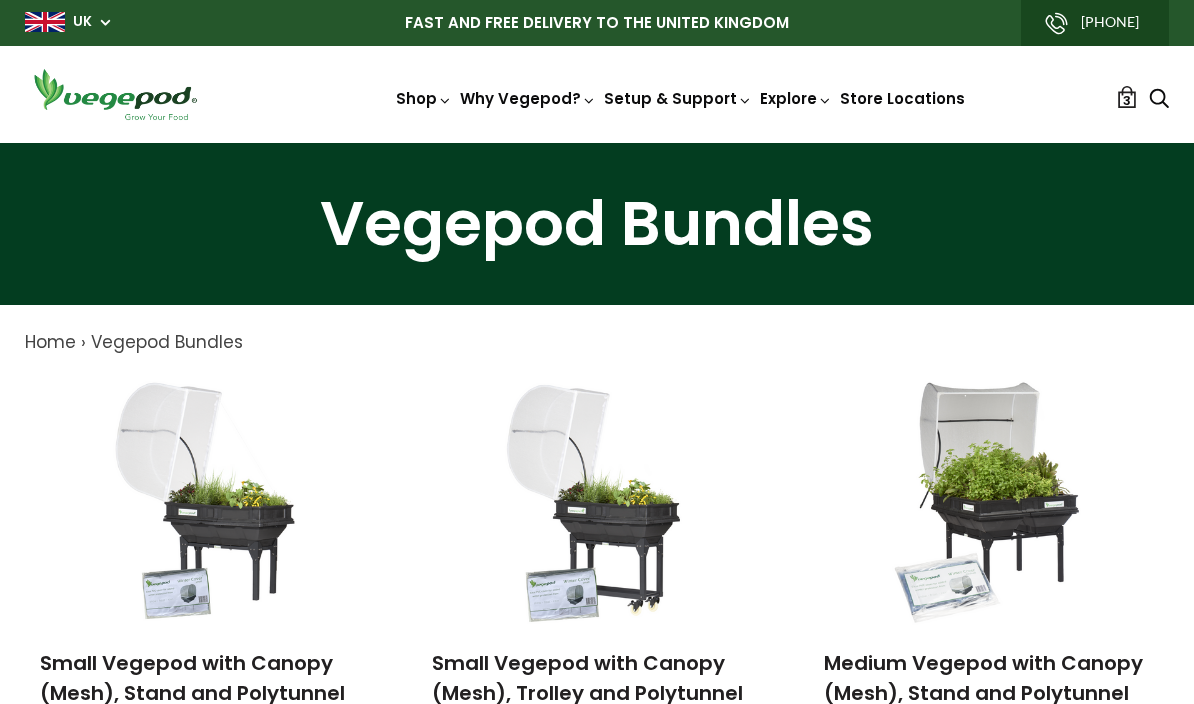 scroll, scrollTop: 1602, scrollLeft: 0, axis: vertical 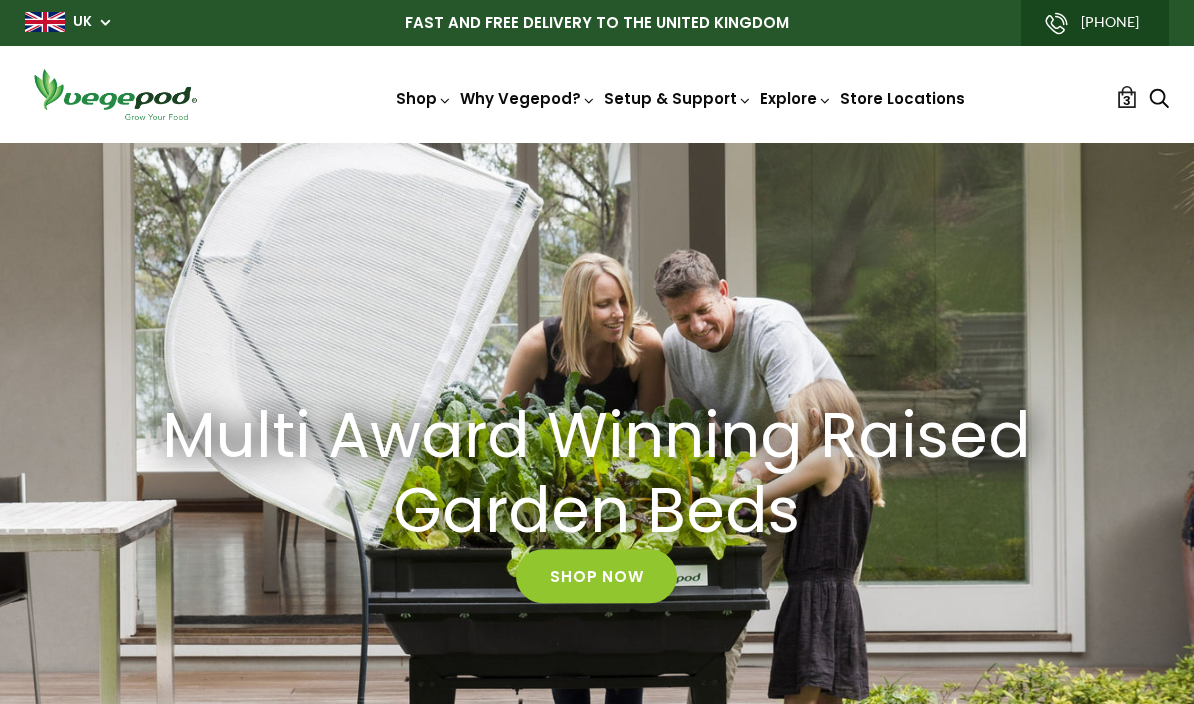 click on "3" at bounding box center [1127, 100] 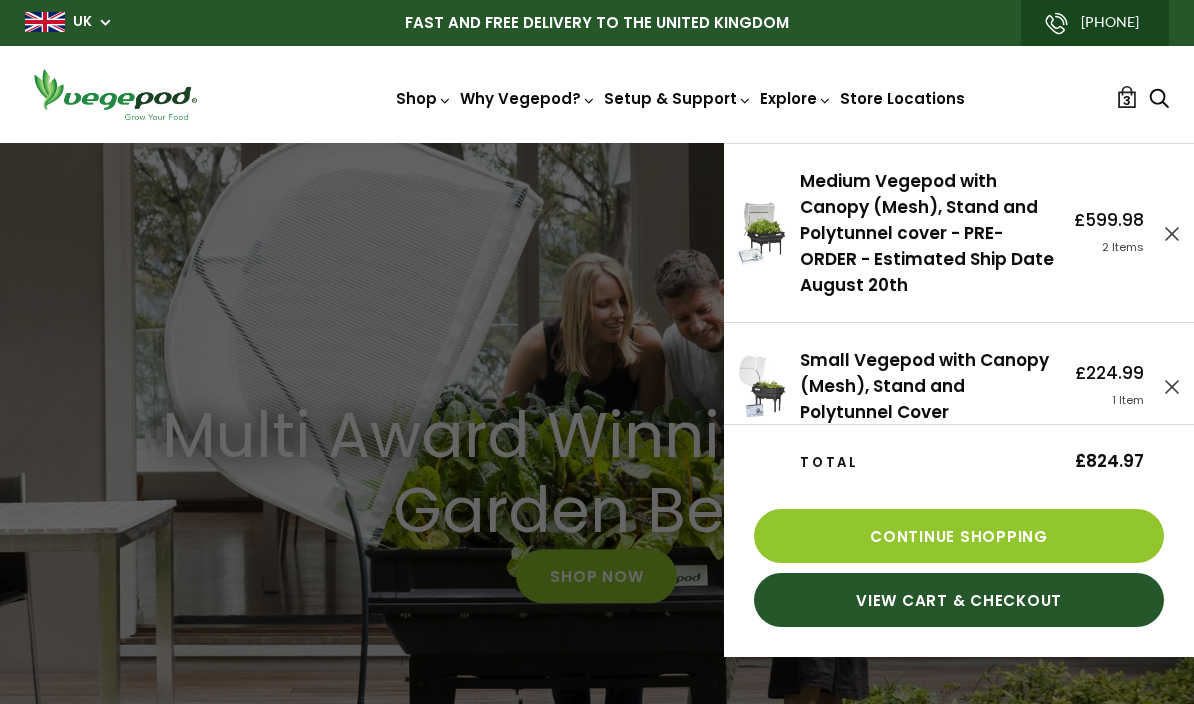 click on "View Cart & Checkout" at bounding box center (959, 600) 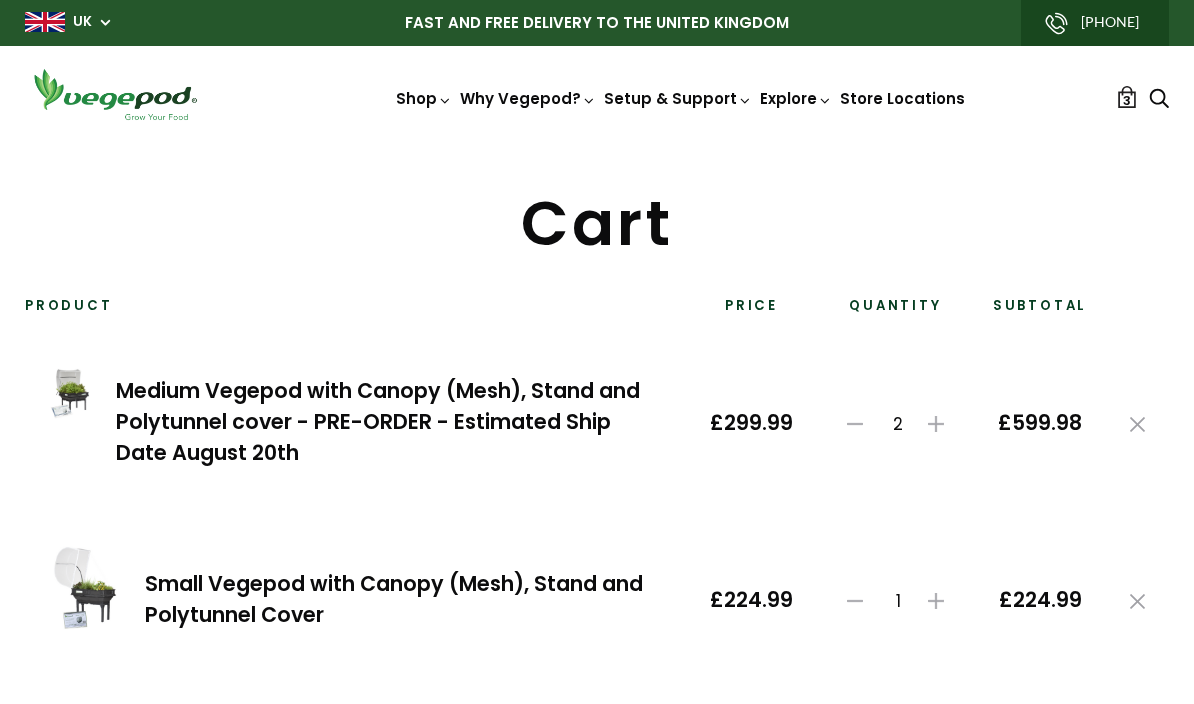 scroll, scrollTop: 0, scrollLeft: 0, axis: both 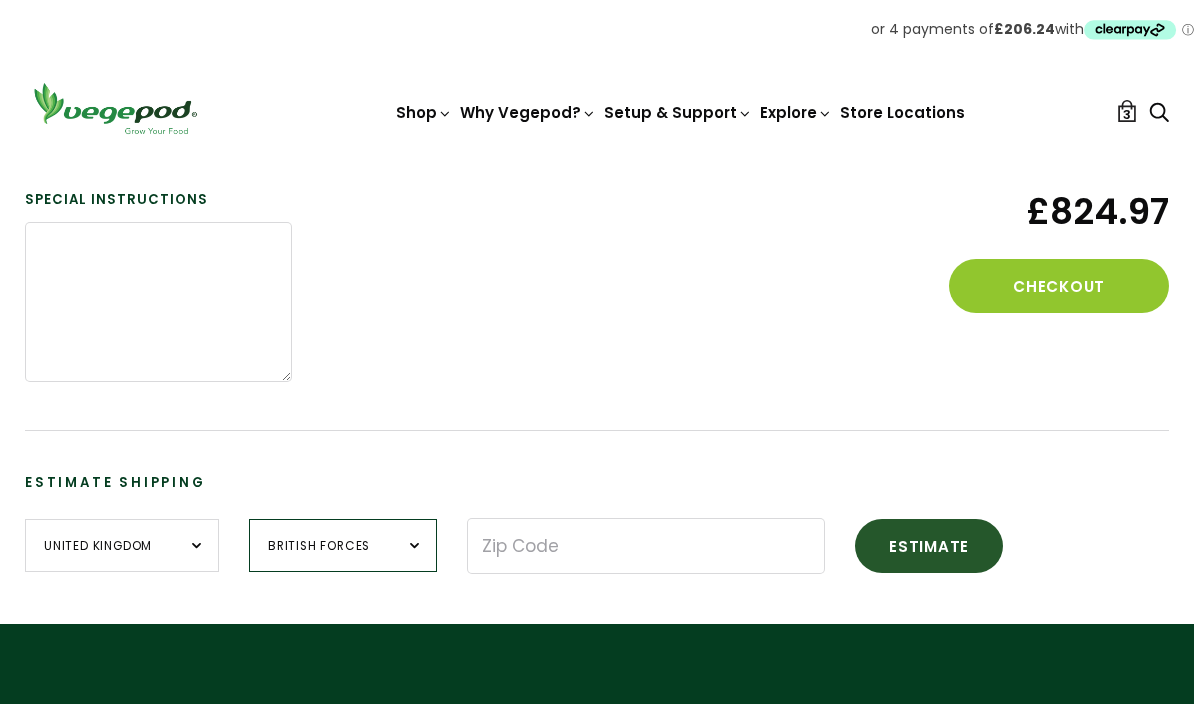 click on "[REGION] [REGION] [REGION] [REGION]" at bounding box center [343, 545] 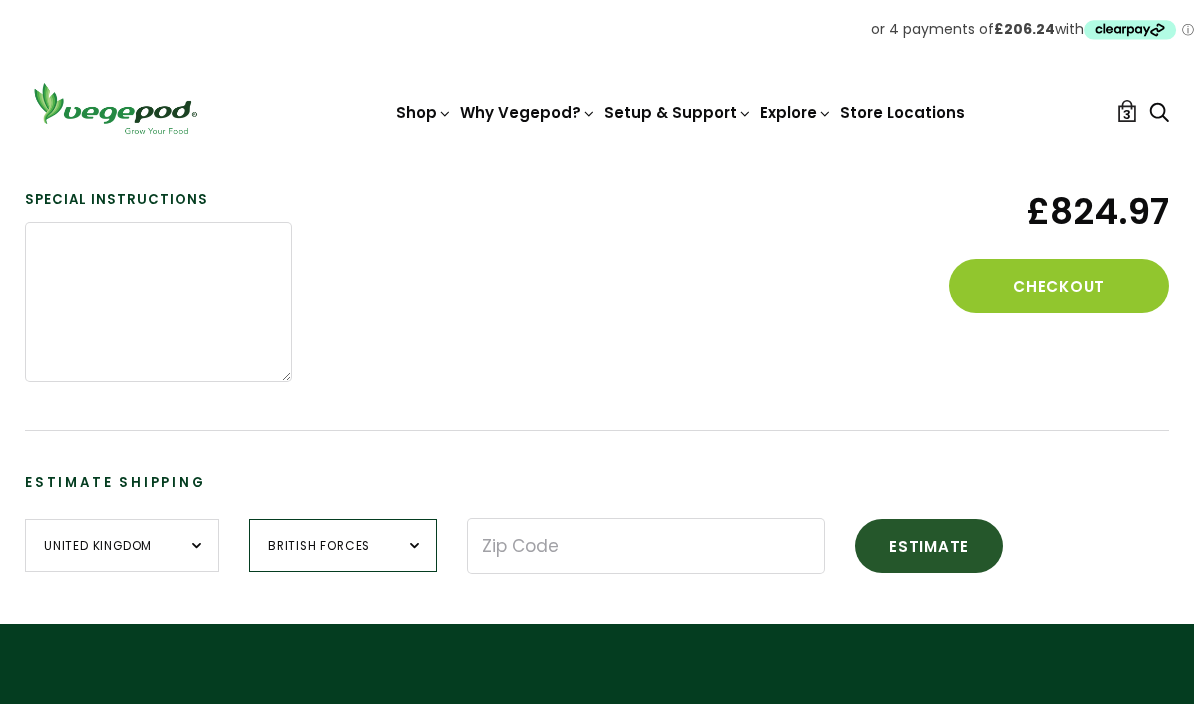 select on "[REGION]" 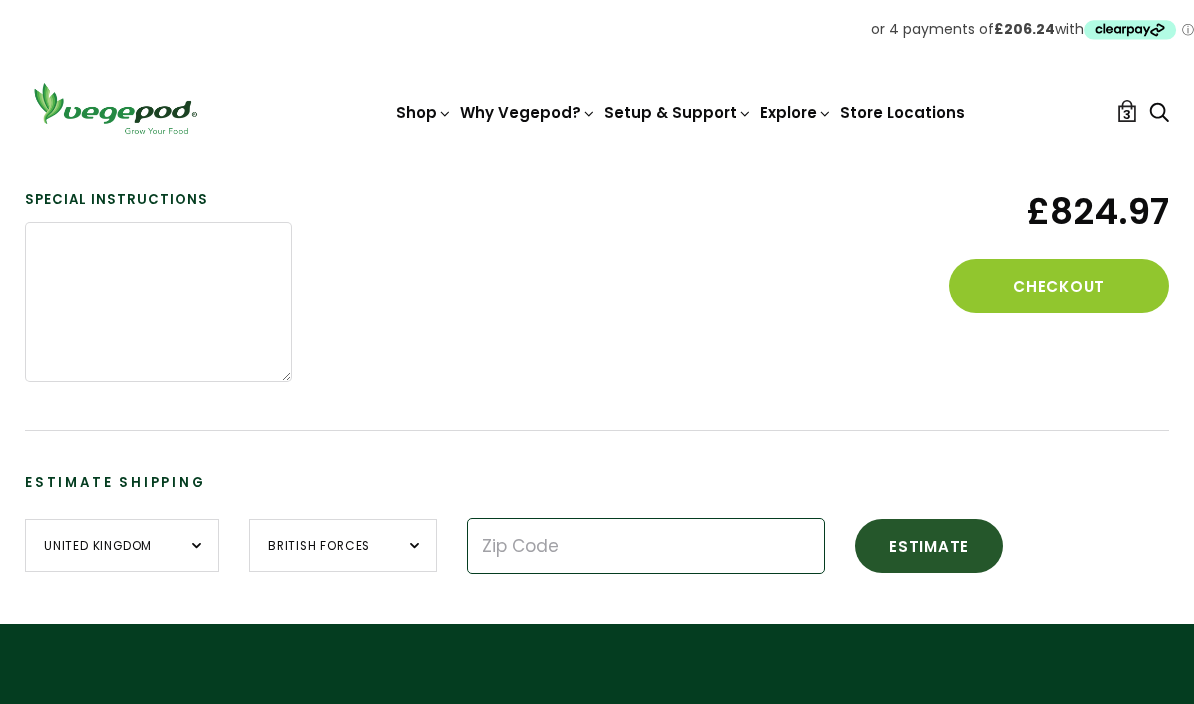 click at bounding box center (646, 546) 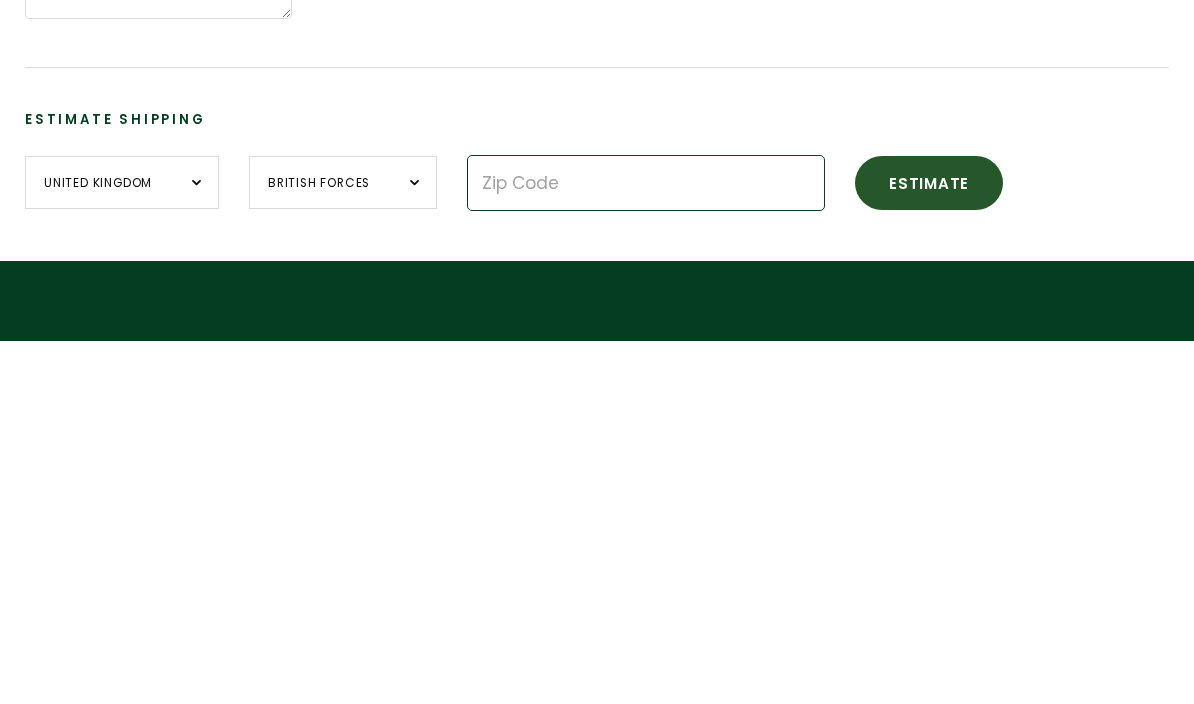 type on "RG25 2LJ" 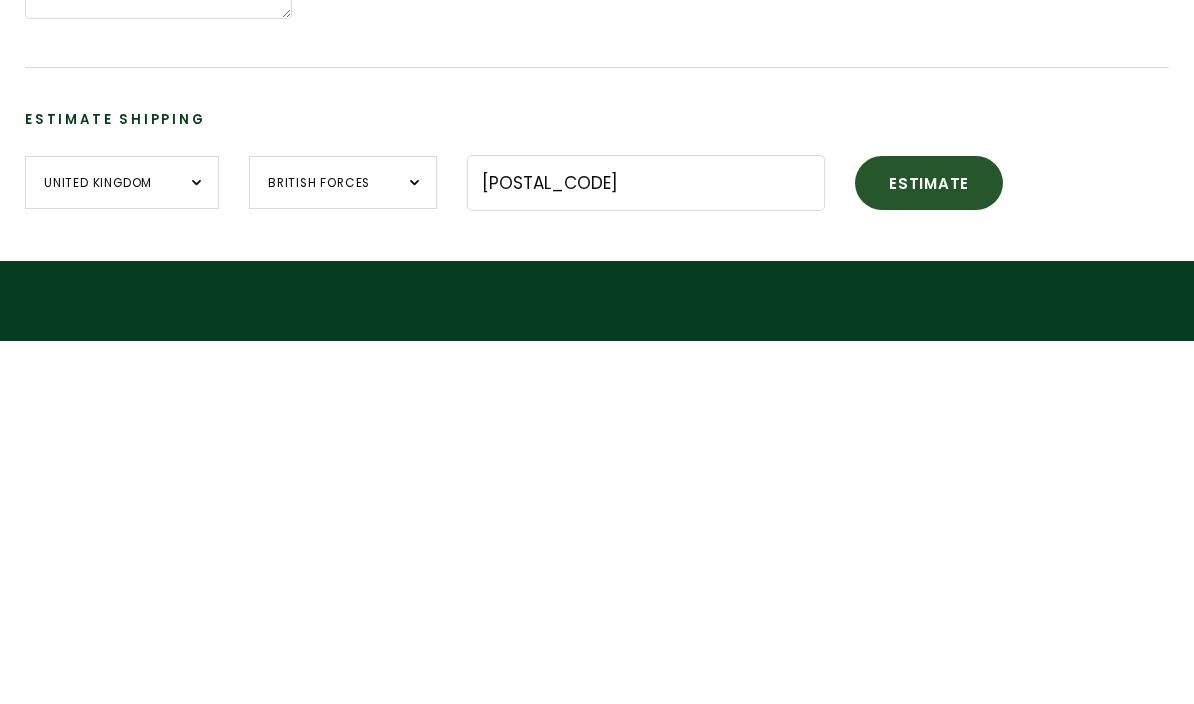 scroll, scrollTop: 1001, scrollLeft: 0, axis: vertical 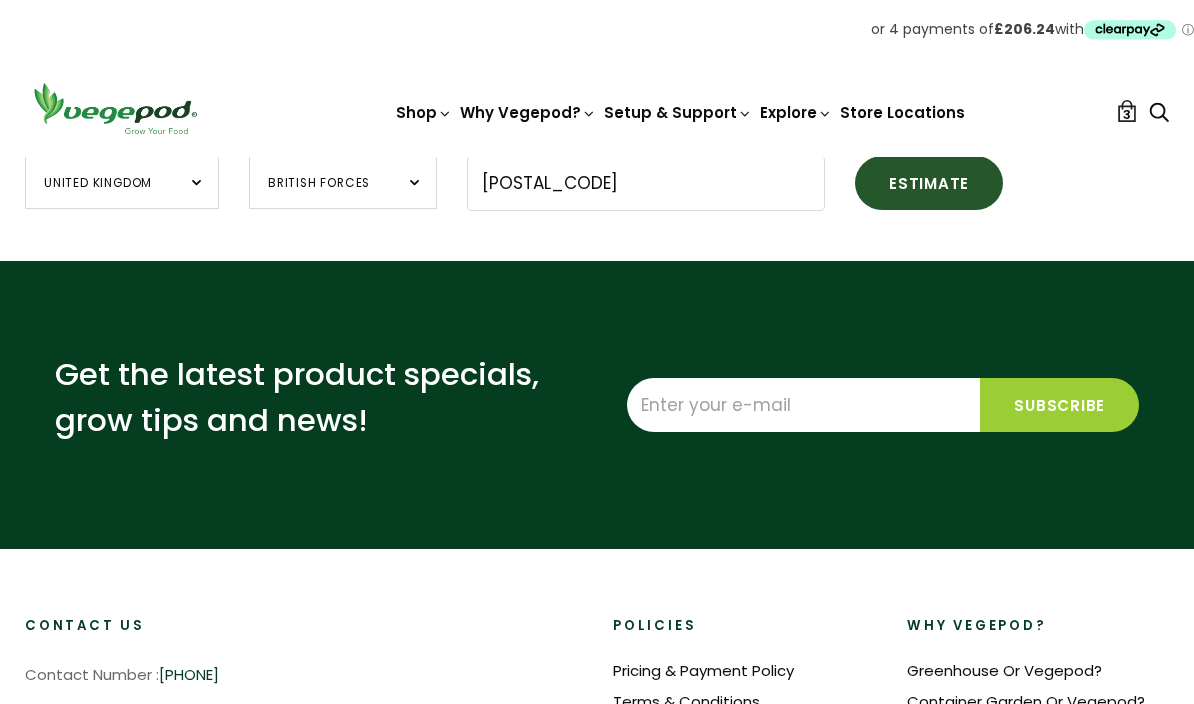 click on "Estimate" at bounding box center (929, 183) 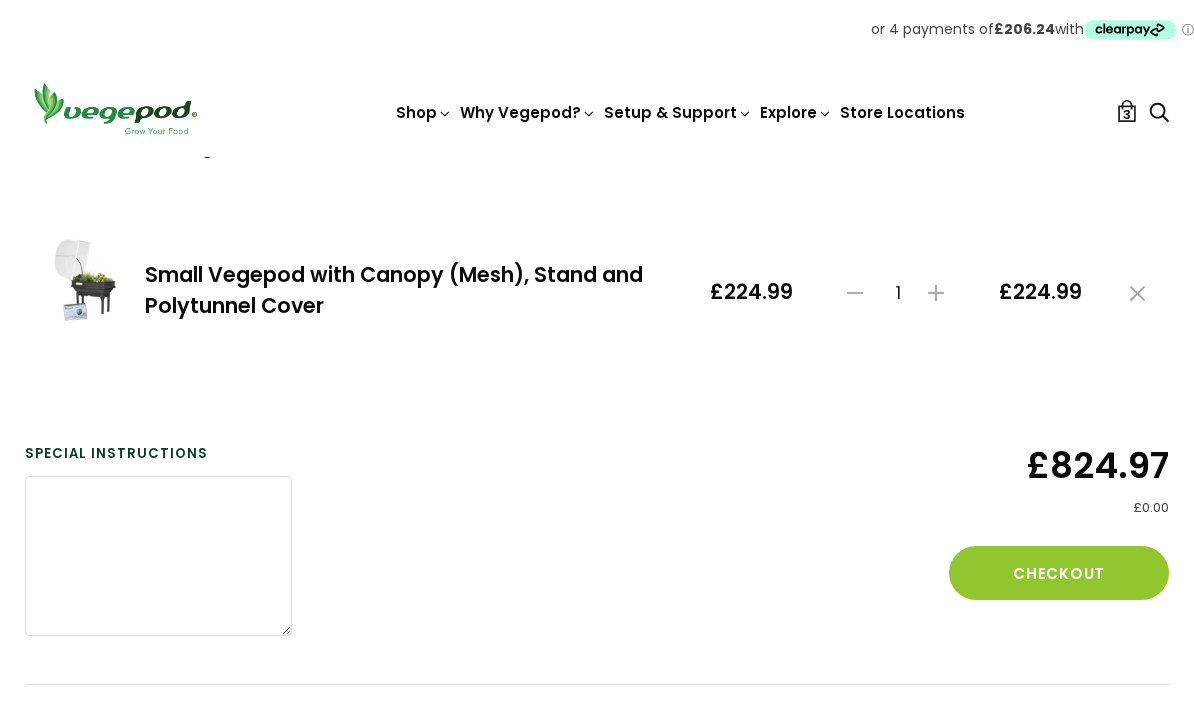 scroll, scrollTop: 388, scrollLeft: 0, axis: vertical 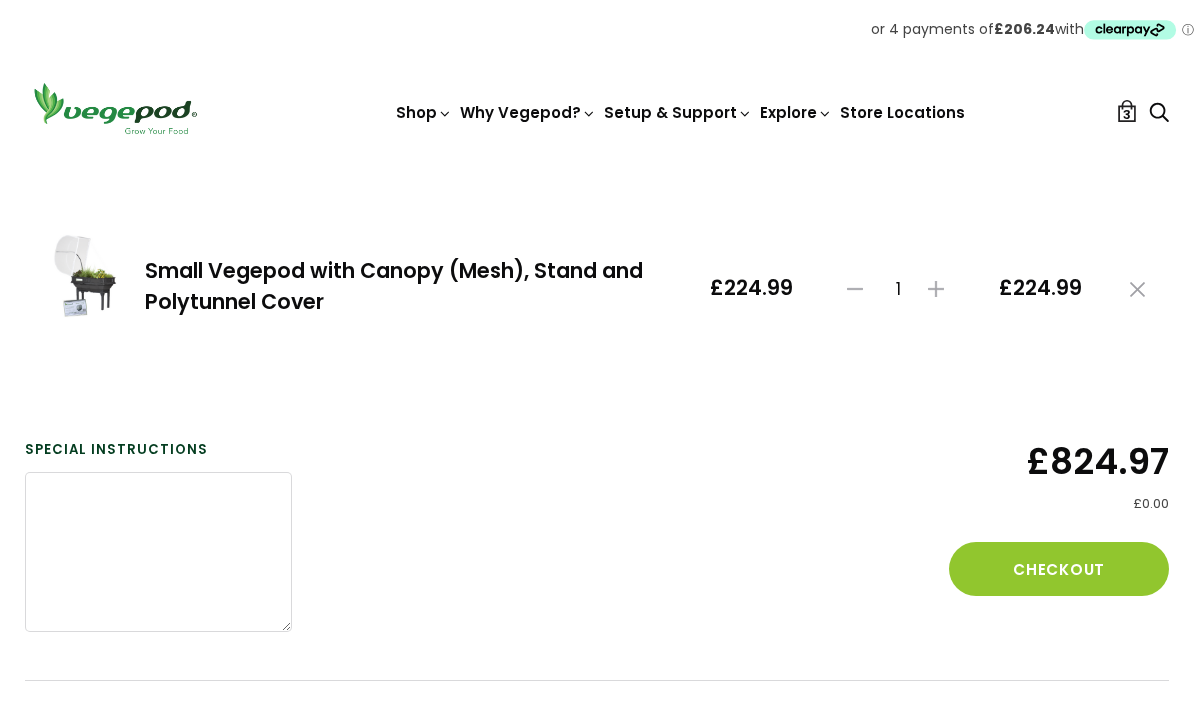 click on "Checkout" at bounding box center [1059, 569] 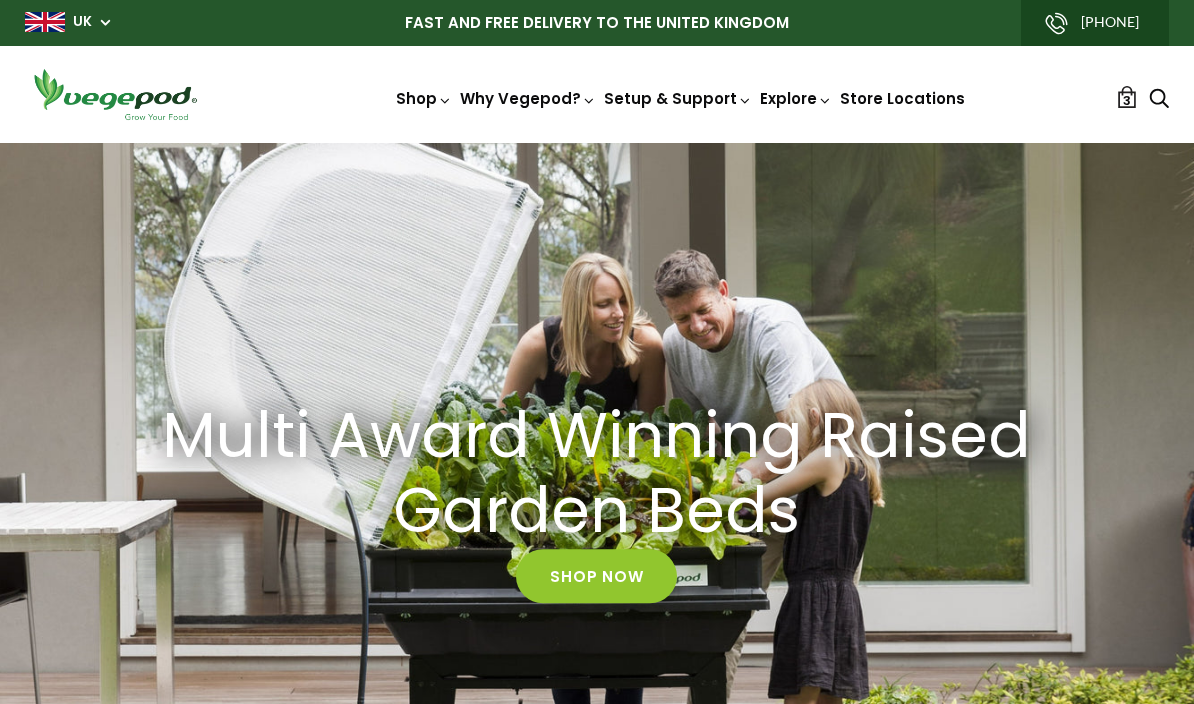 scroll, scrollTop: 0, scrollLeft: 0, axis: both 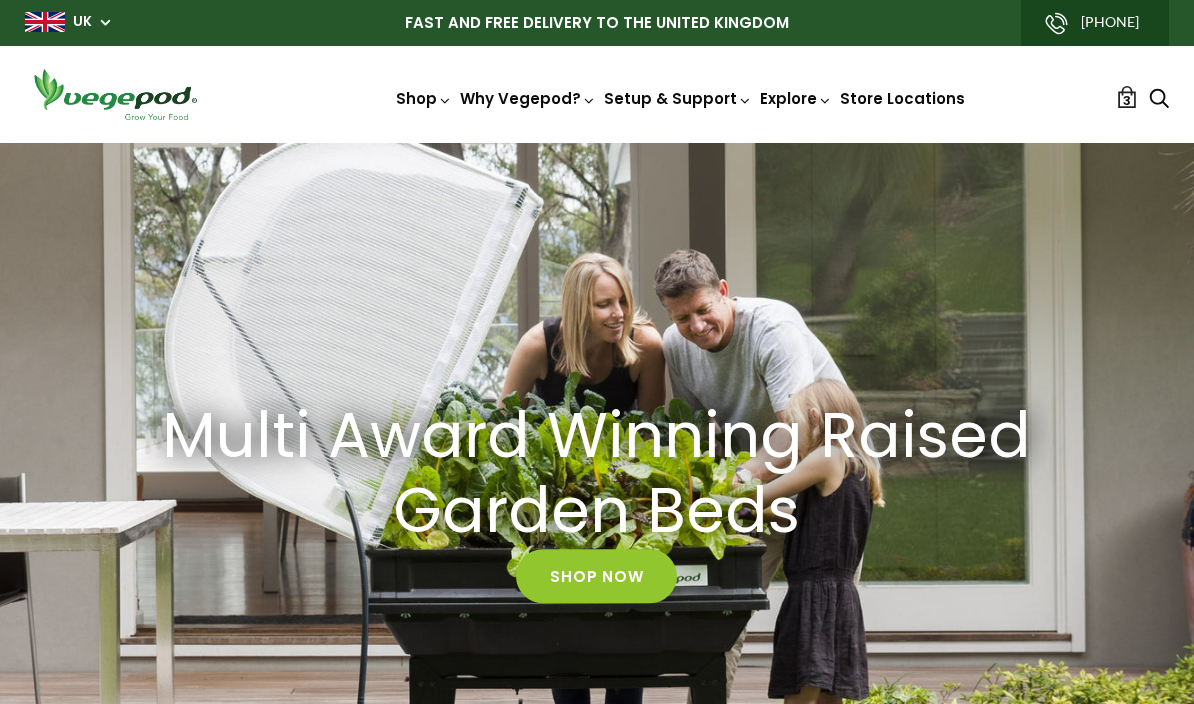 click on "Store Locations" at bounding box center [902, 98] 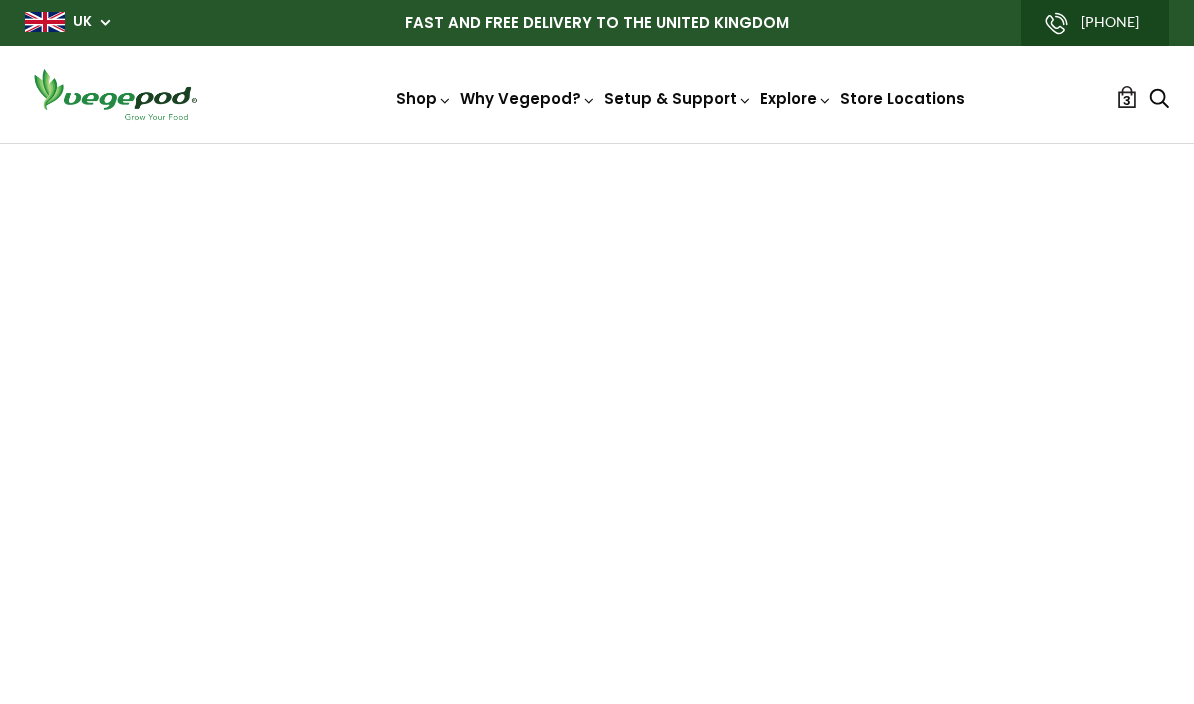 scroll, scrollTop: 0, scrollLeft: 0, axis: both 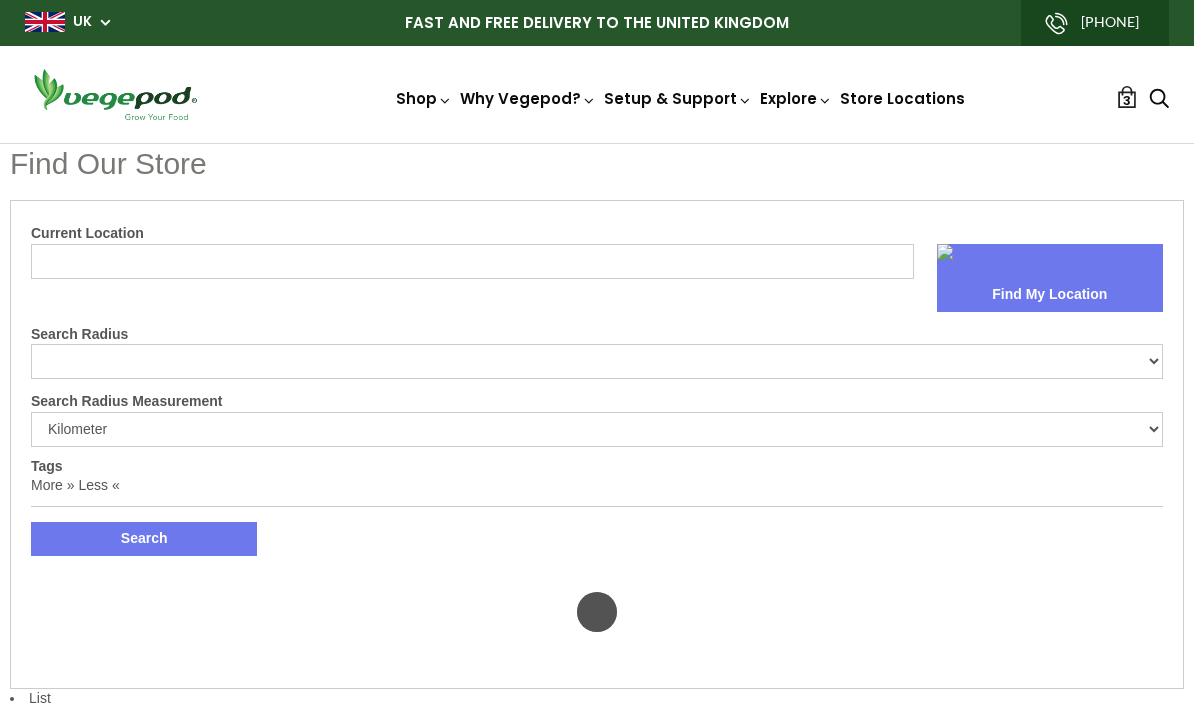 select on "m" 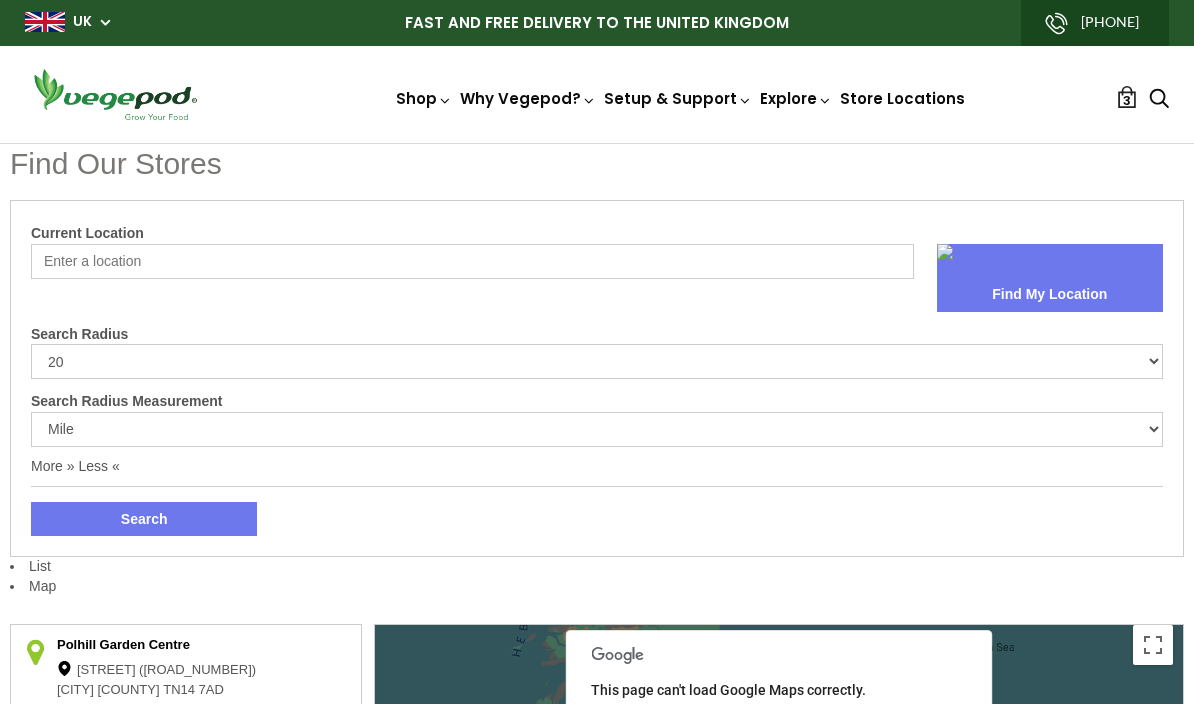 click on "Current Location" at bounding box center [472, 261] 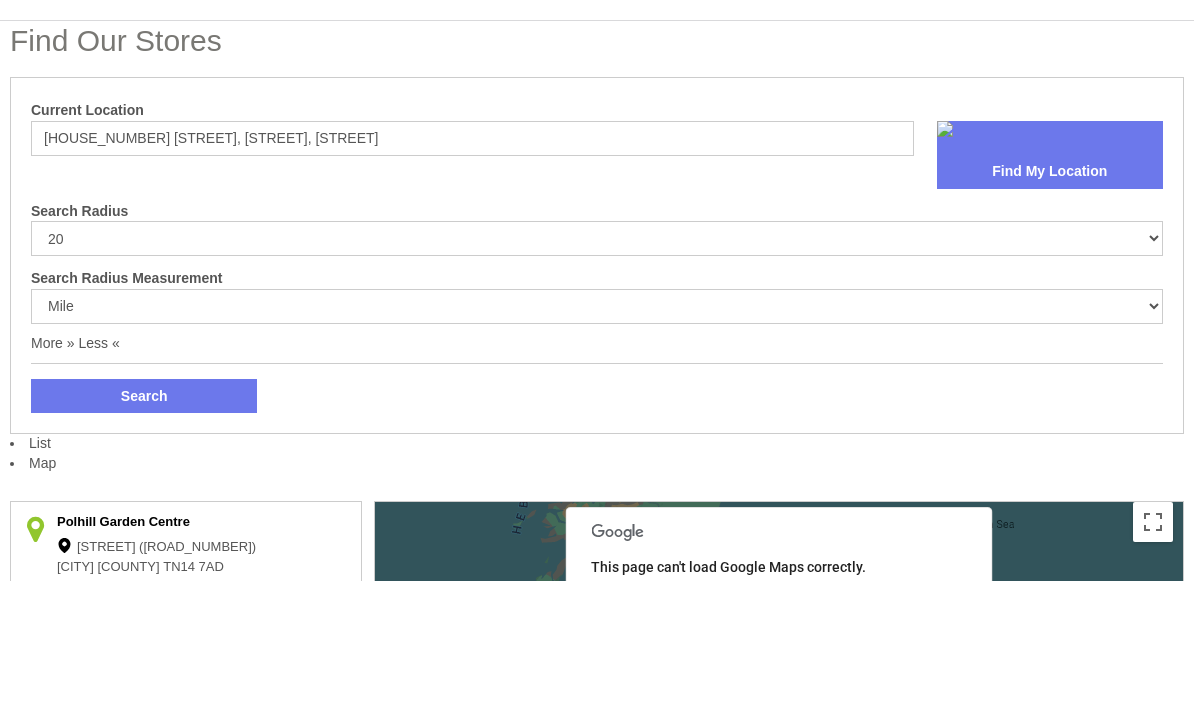 scroll, scrollTop: 123, scrollLeft: 0, axis: vertical 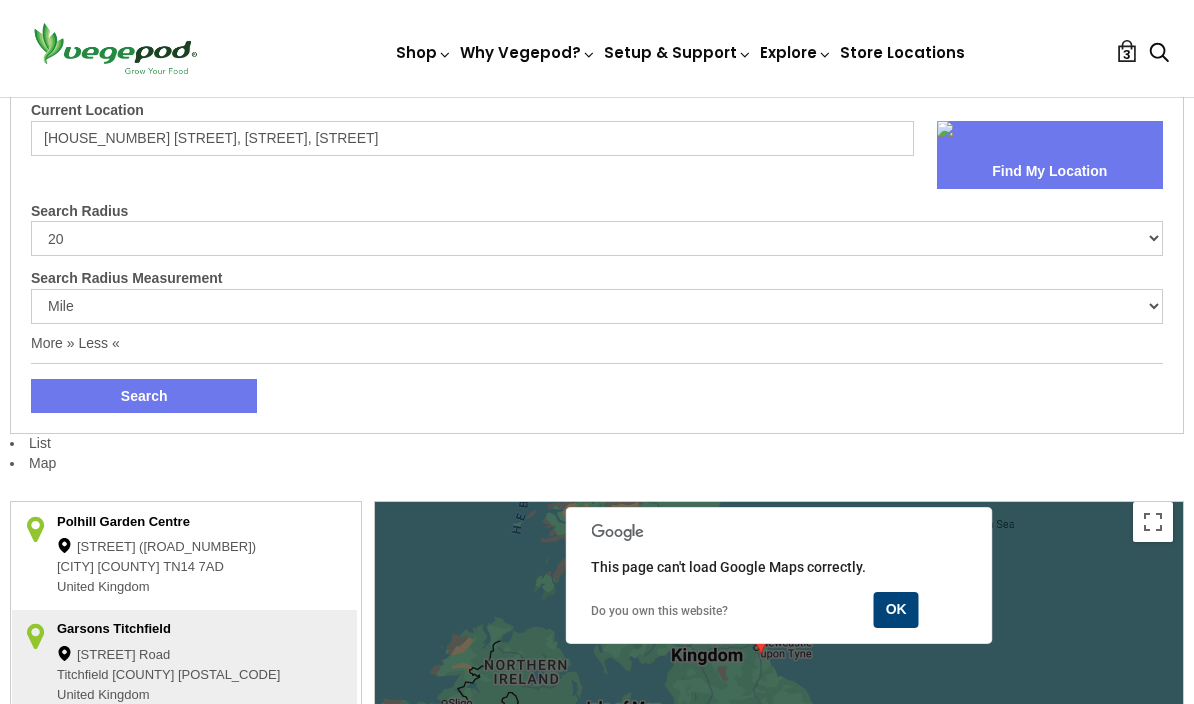 click at bounding box center [1050, 138] 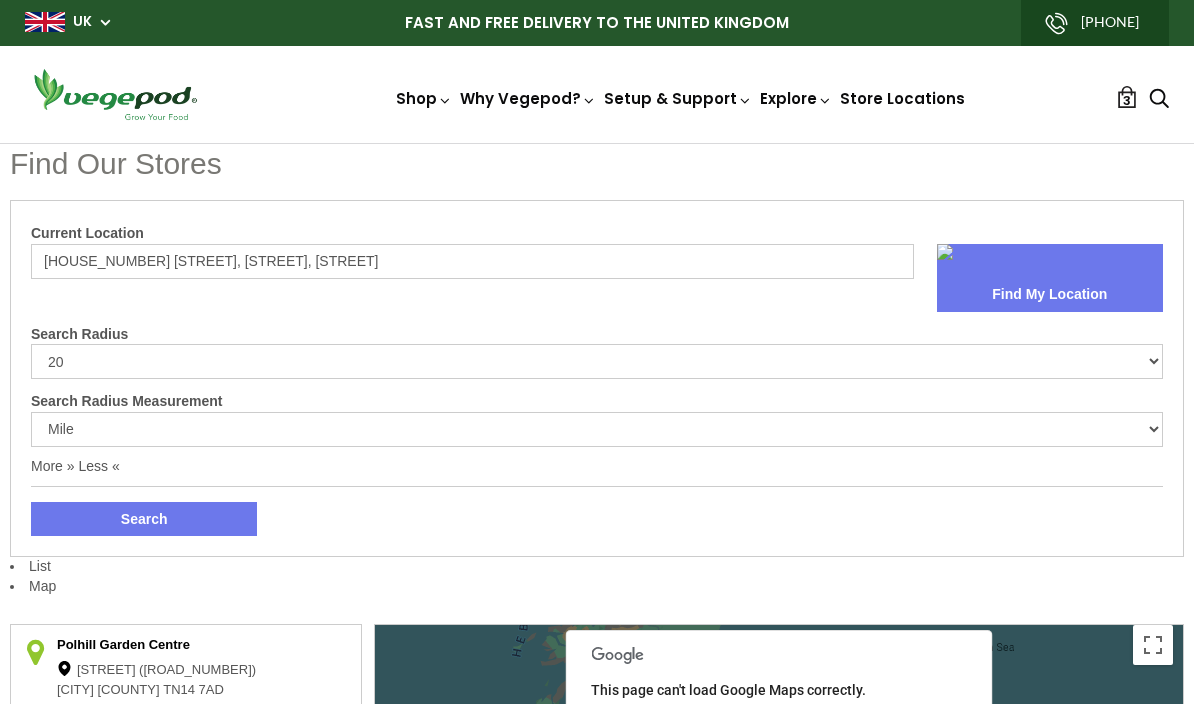 click on "[HOUSE_NUMBER] [STREET], [STREET], [STREET]" at bounding box center (472, 261) 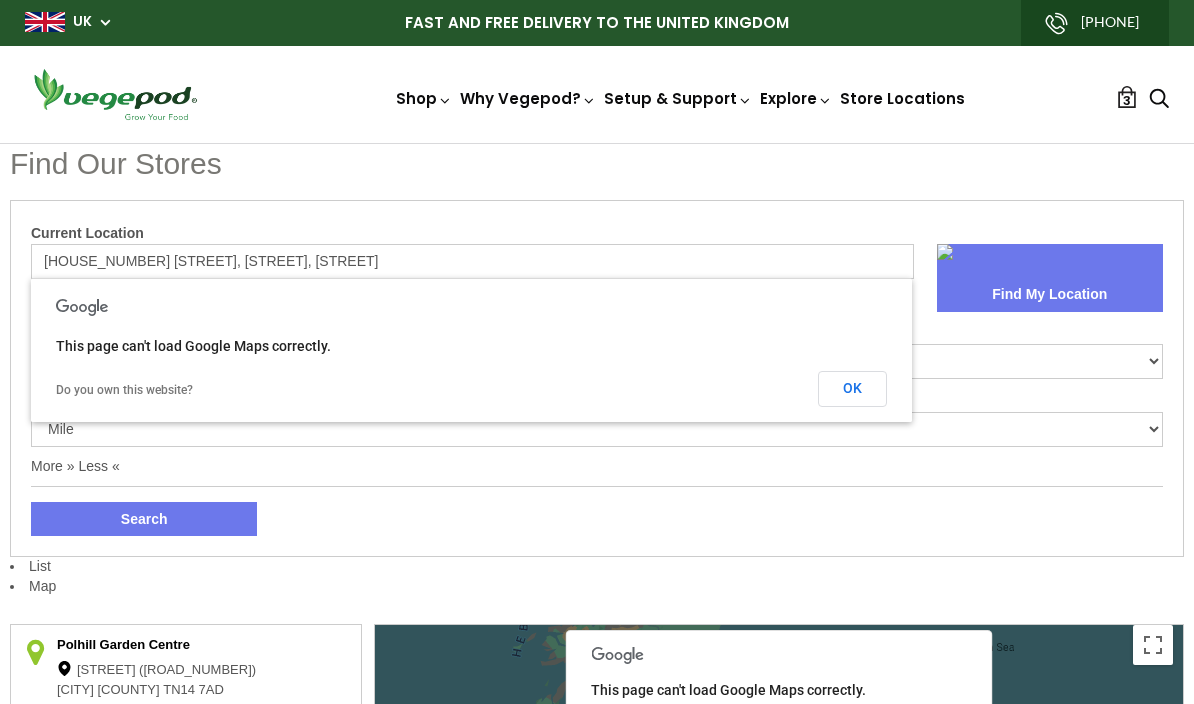 scroll, scrollTop: 123, scrollLeft: 0, axis: vertical 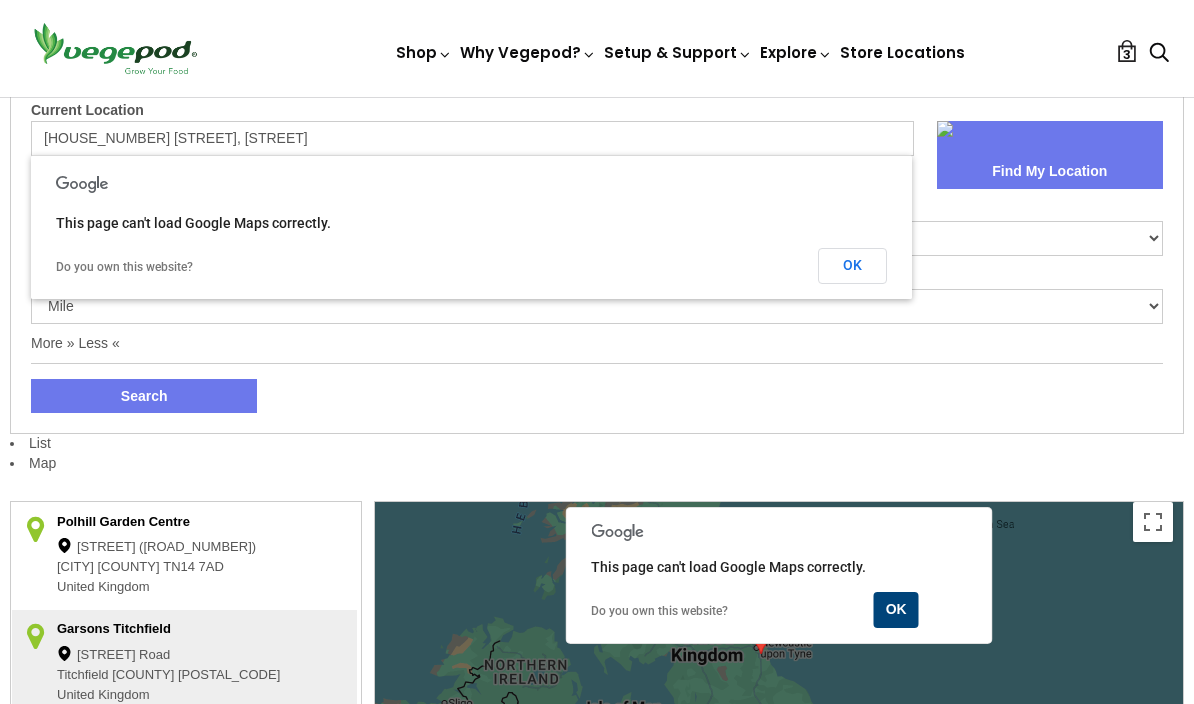 type on "[STREET]" 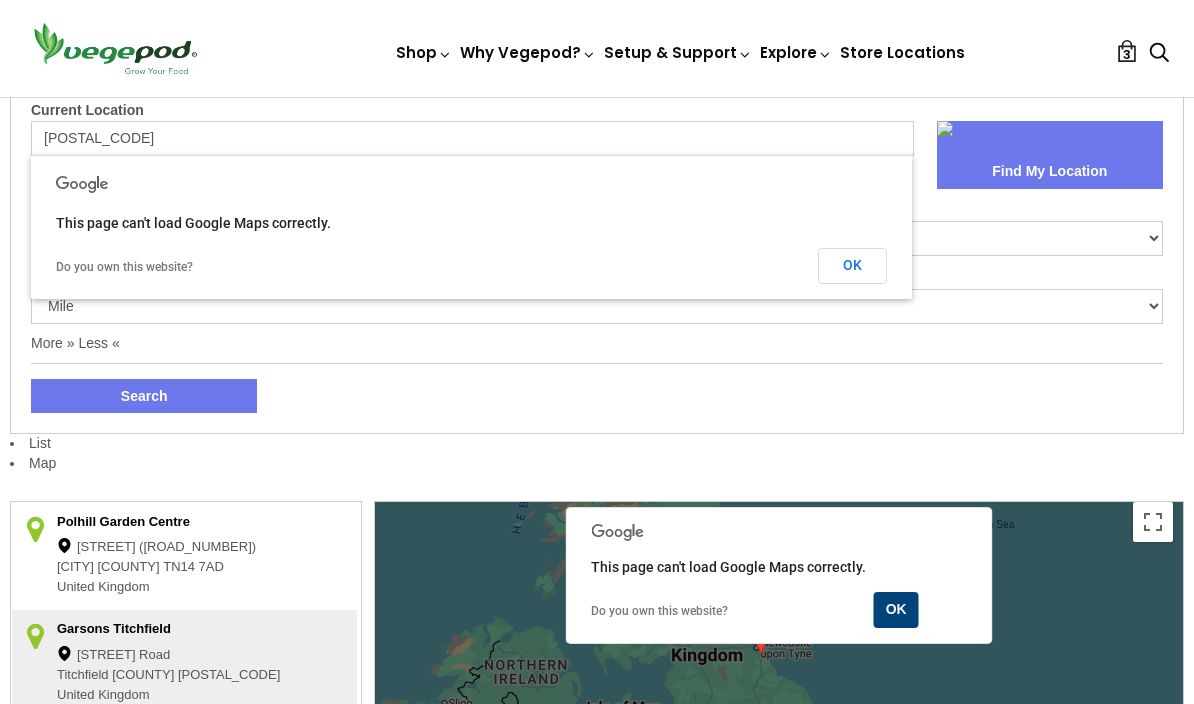 type on "[POSTAL_CODE]" 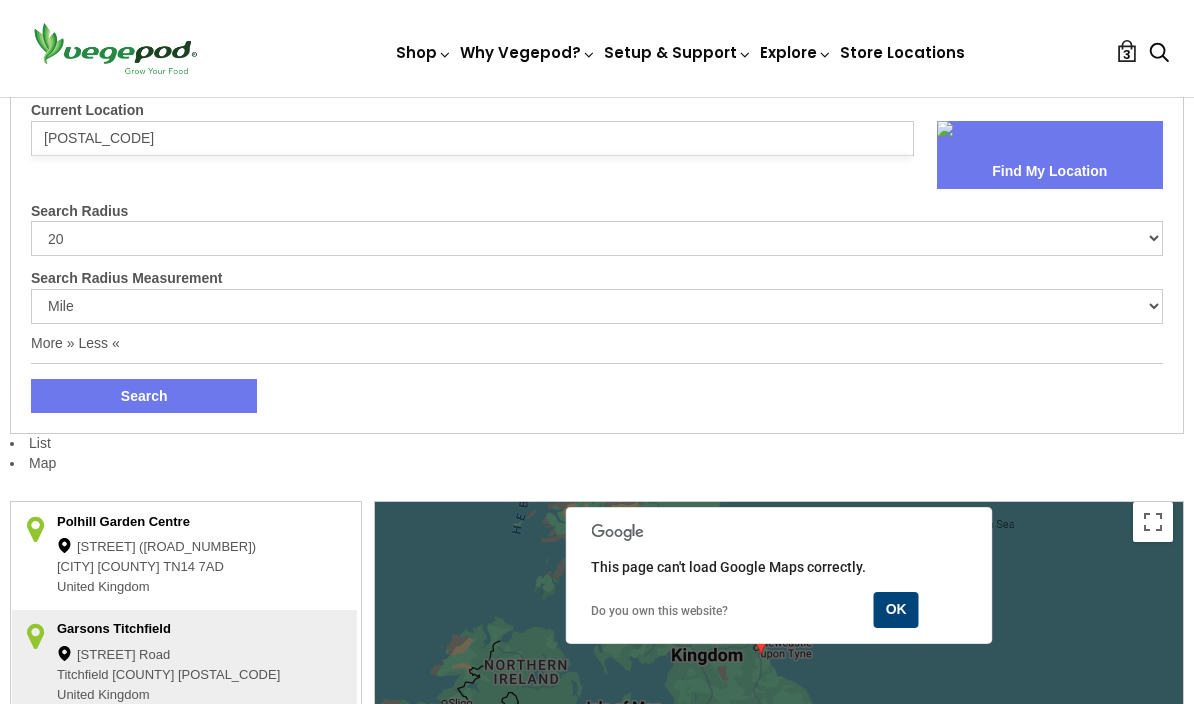 click on "Search" at bounding box center (144, 396) 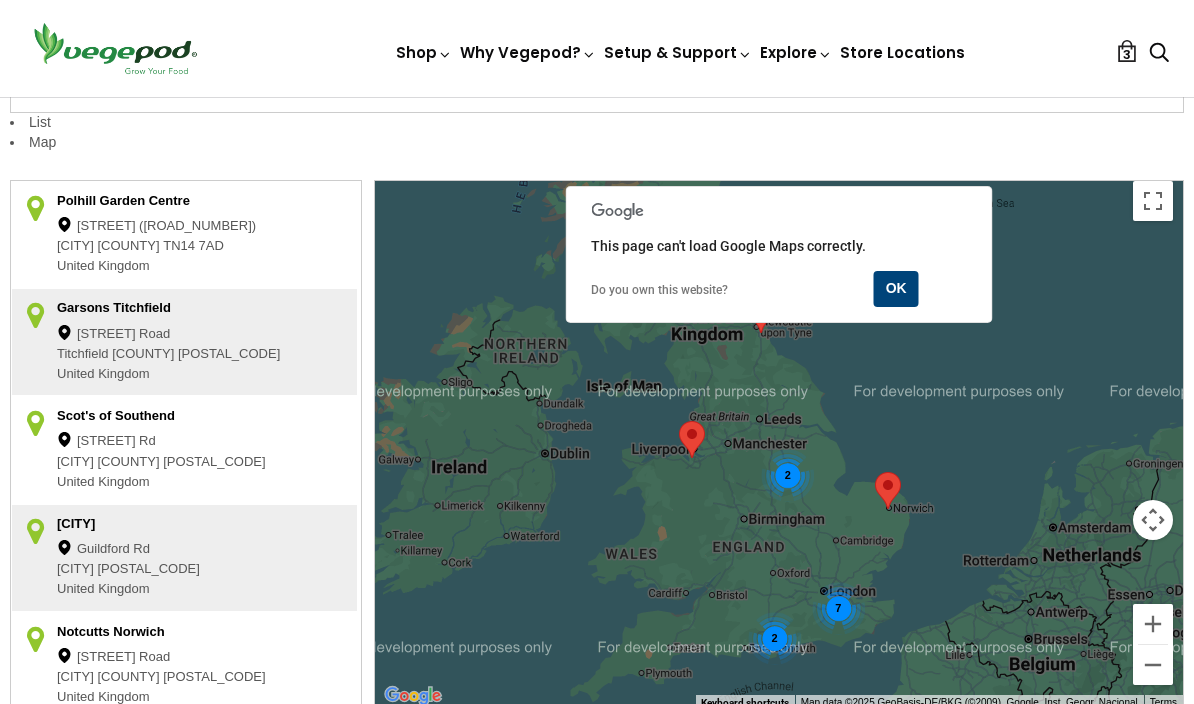 scroll, scrollTop: 445, scrollLeft: 0, axis: vertical 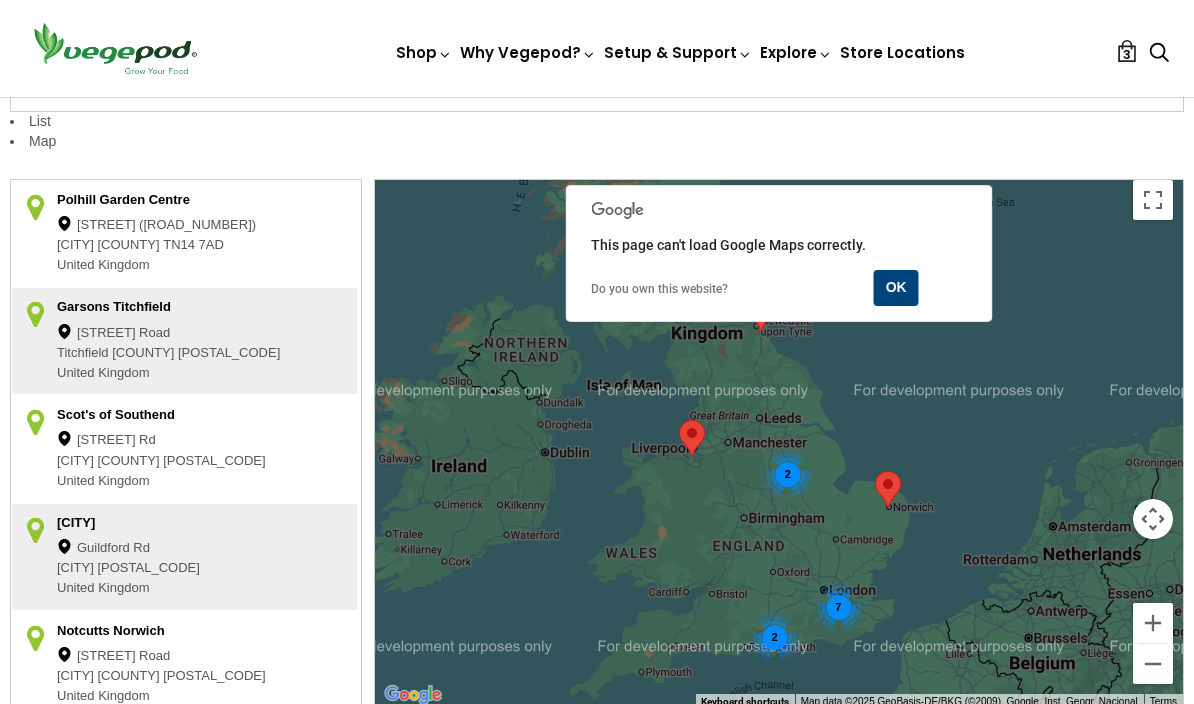 click on "OK" at bounding box center [896, 288] 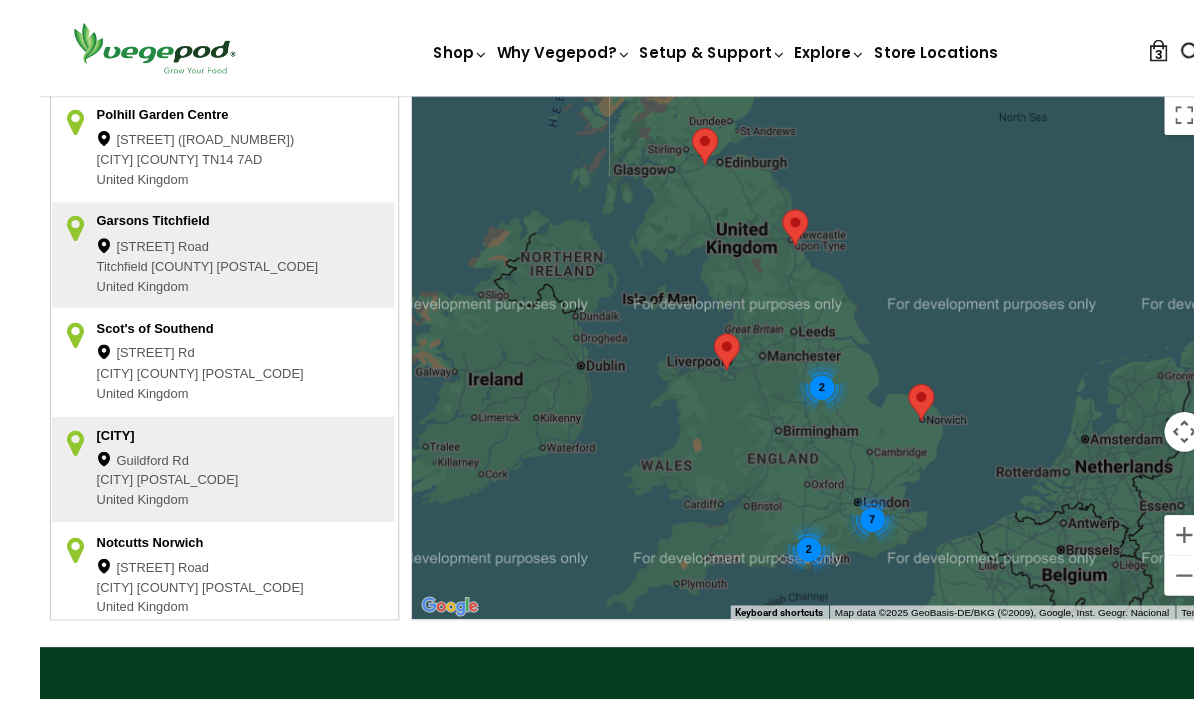 scroll, scrollTop: 532, scrollLeft: 0, axis: vertical 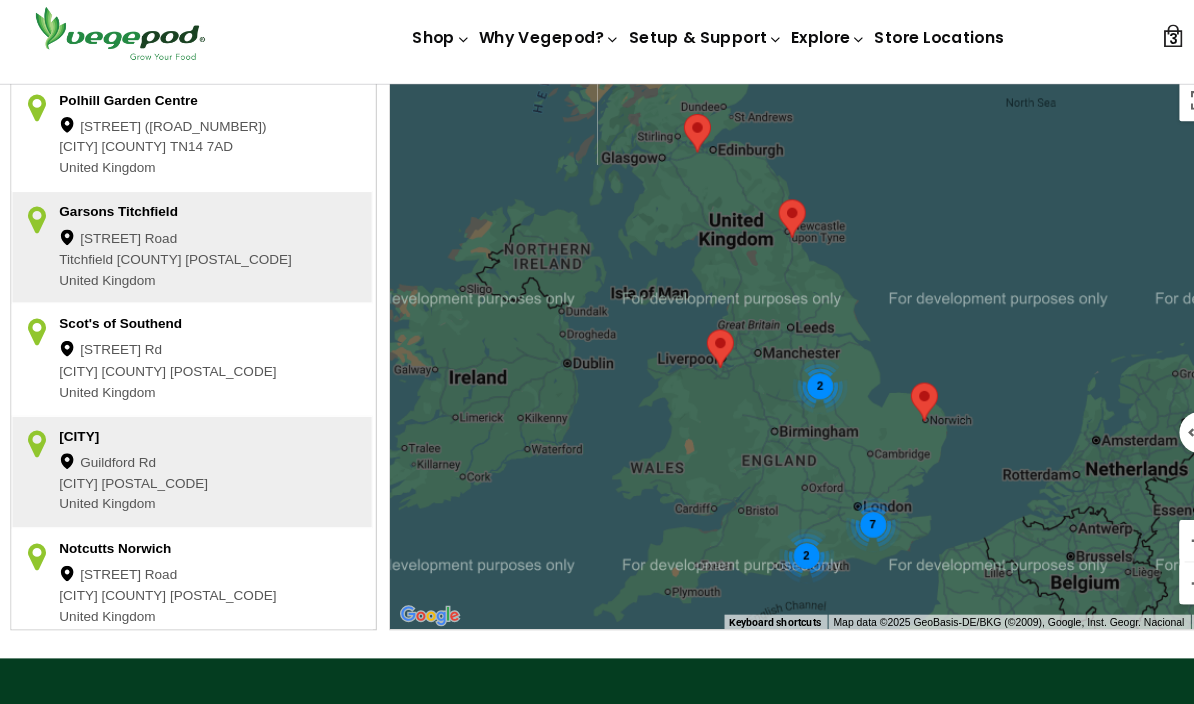 click on "[STREET] Road" at bounding box center (175, 139) 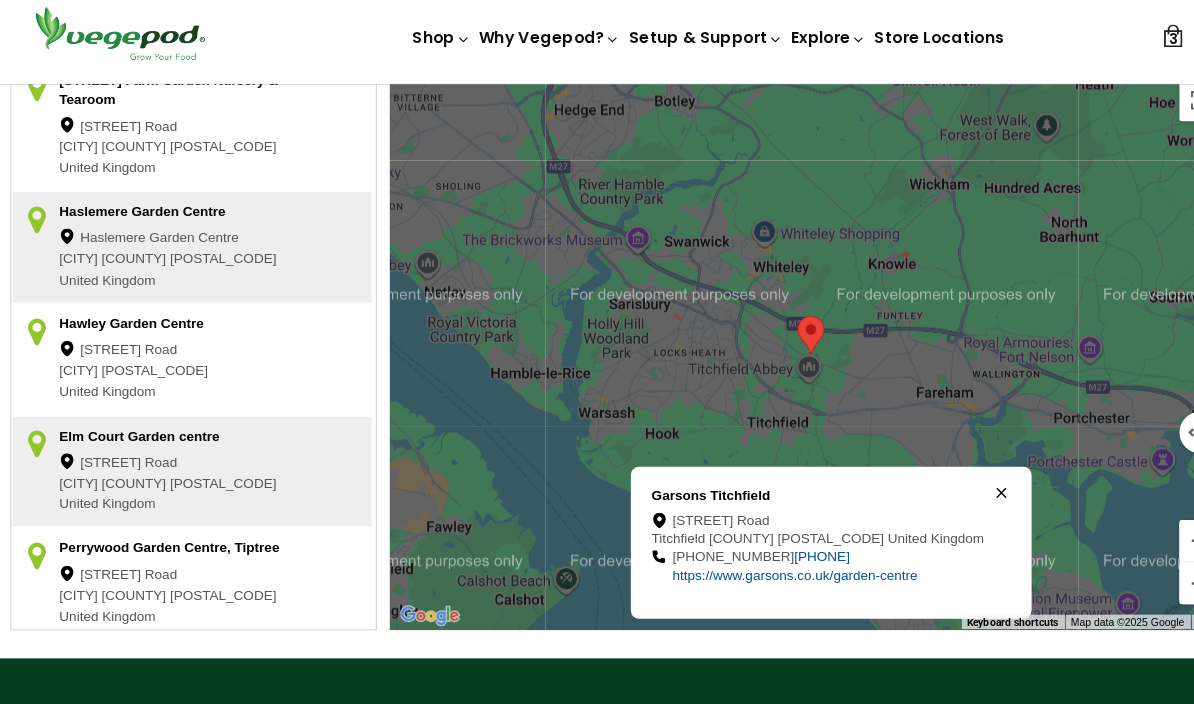 scroll, scrollTop: 666, scrollLeft: 0, axis: vertical 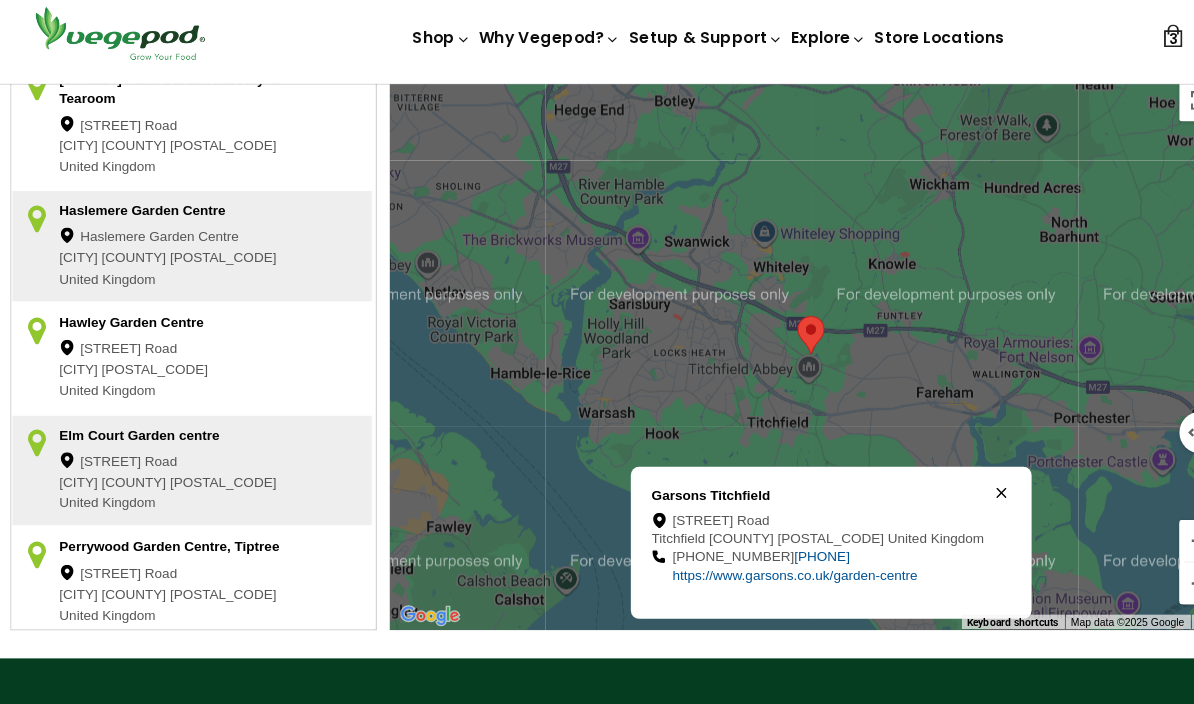 click on "[CITY]" at bounding box center (75, -507) 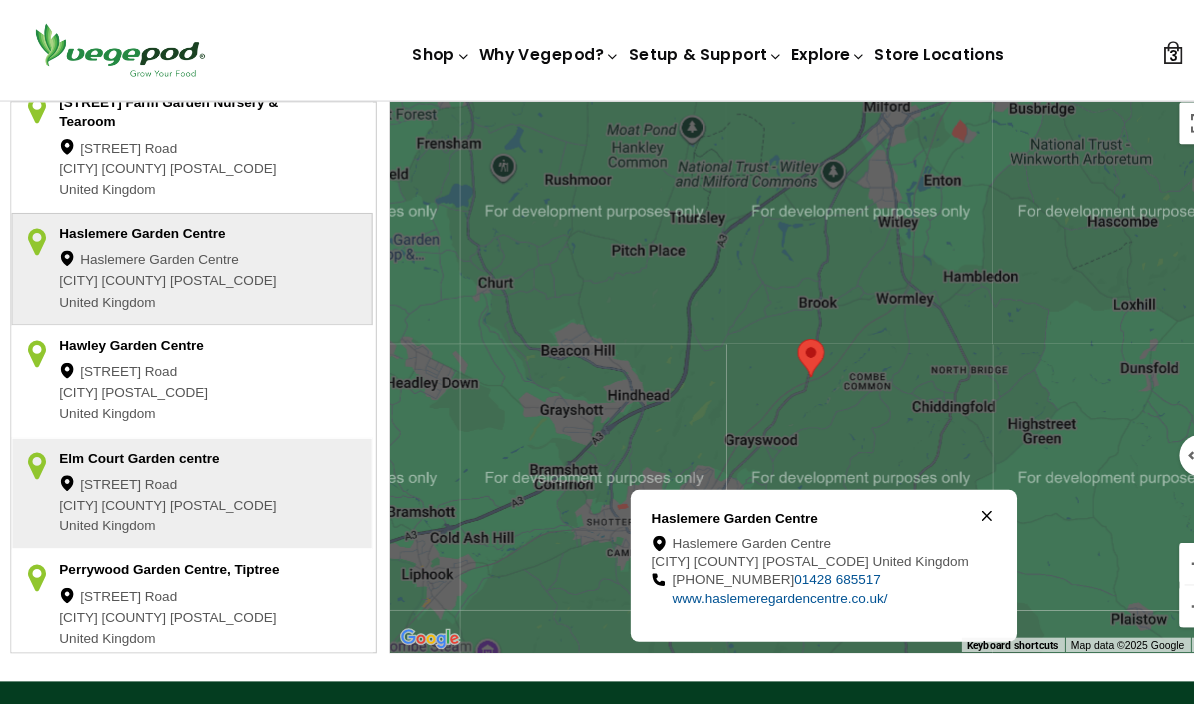 scroll, scrollTop: 523, scrollLeft: 0, axis: vertical 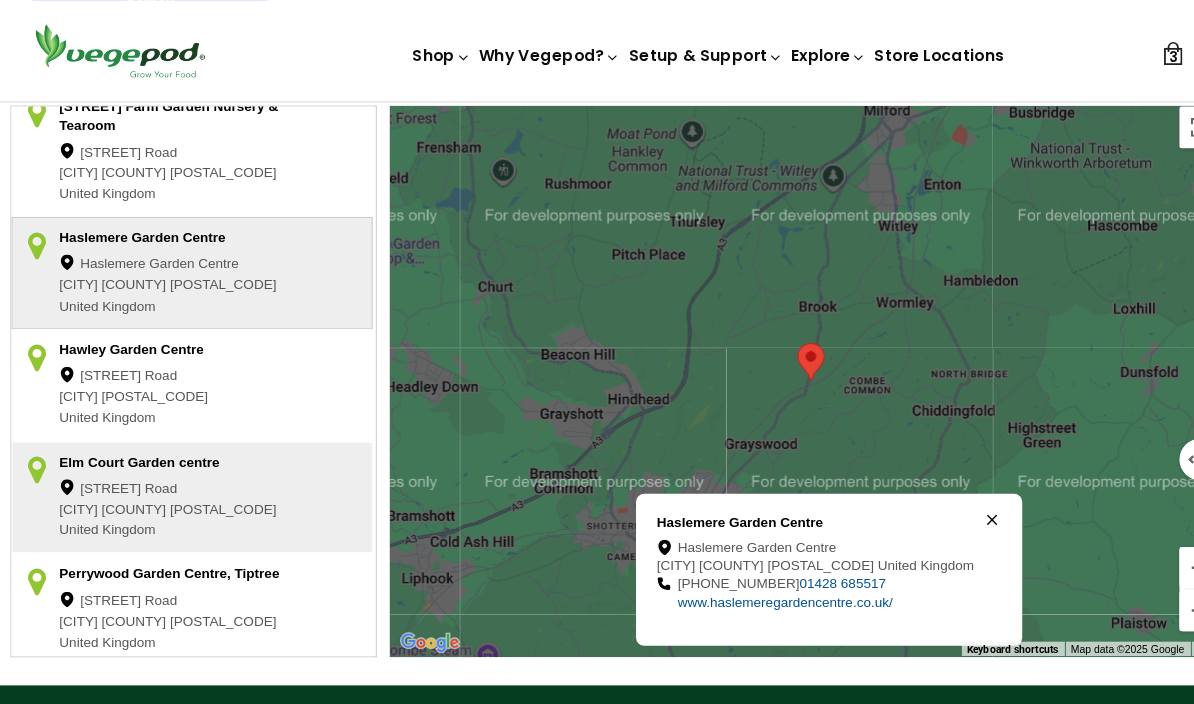 click at bounding box center [597, 97] 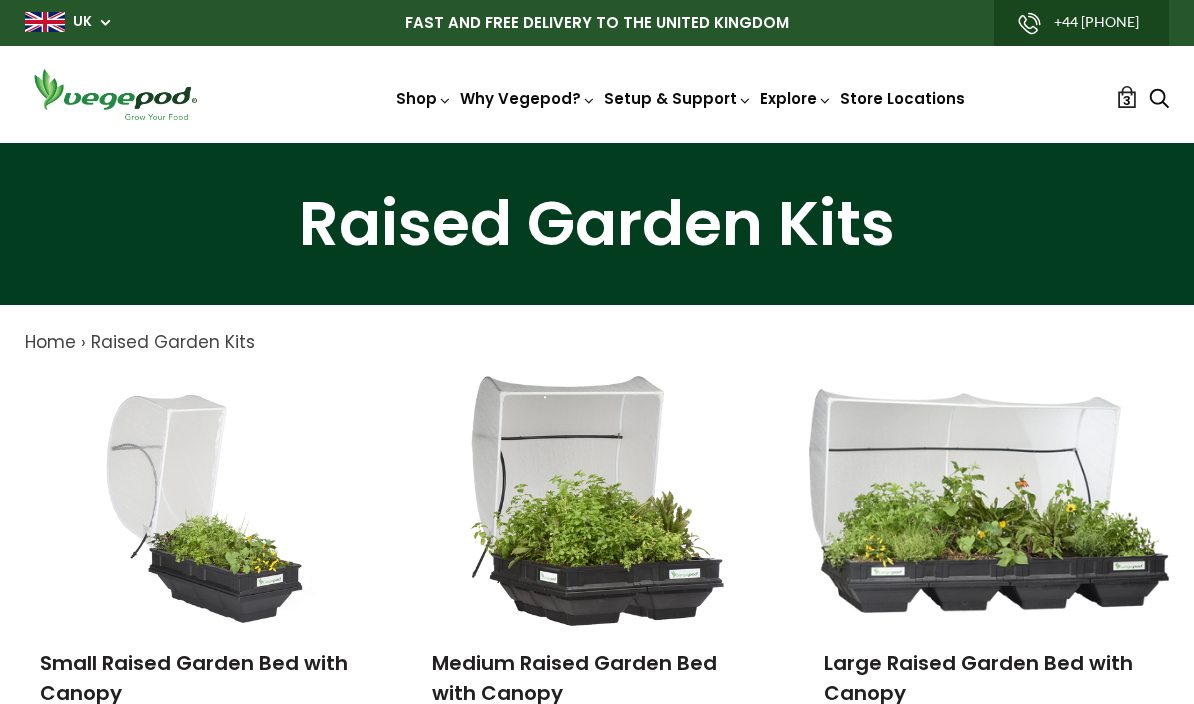 scroll, scrollTop: 0, scrollLeft: 0, axis: both 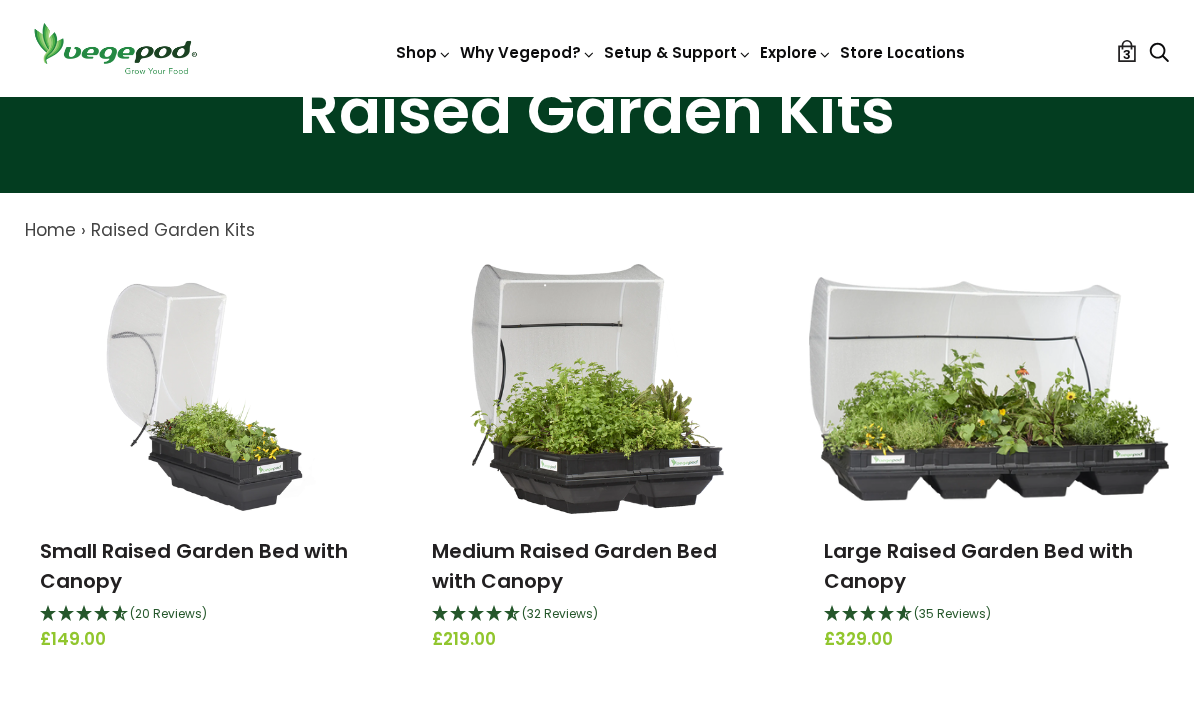 click at bounding box center [205, 389] 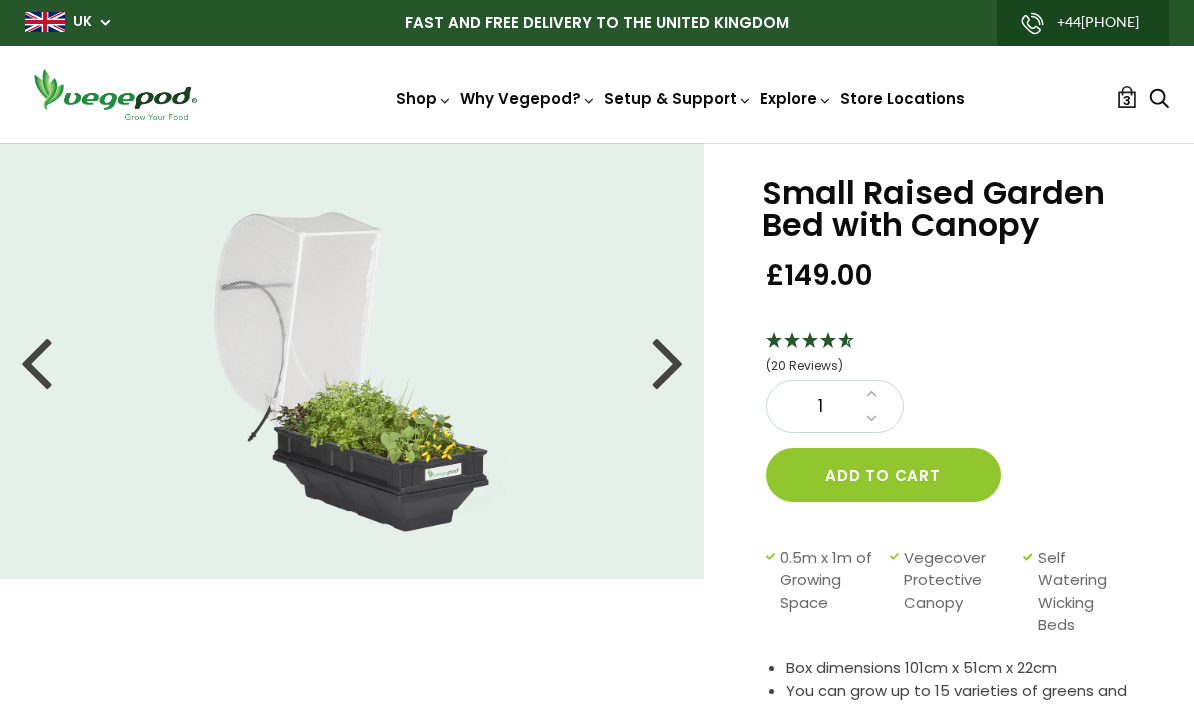 scroll, scrollTop: 0, scrollLeft: 0, axis: both 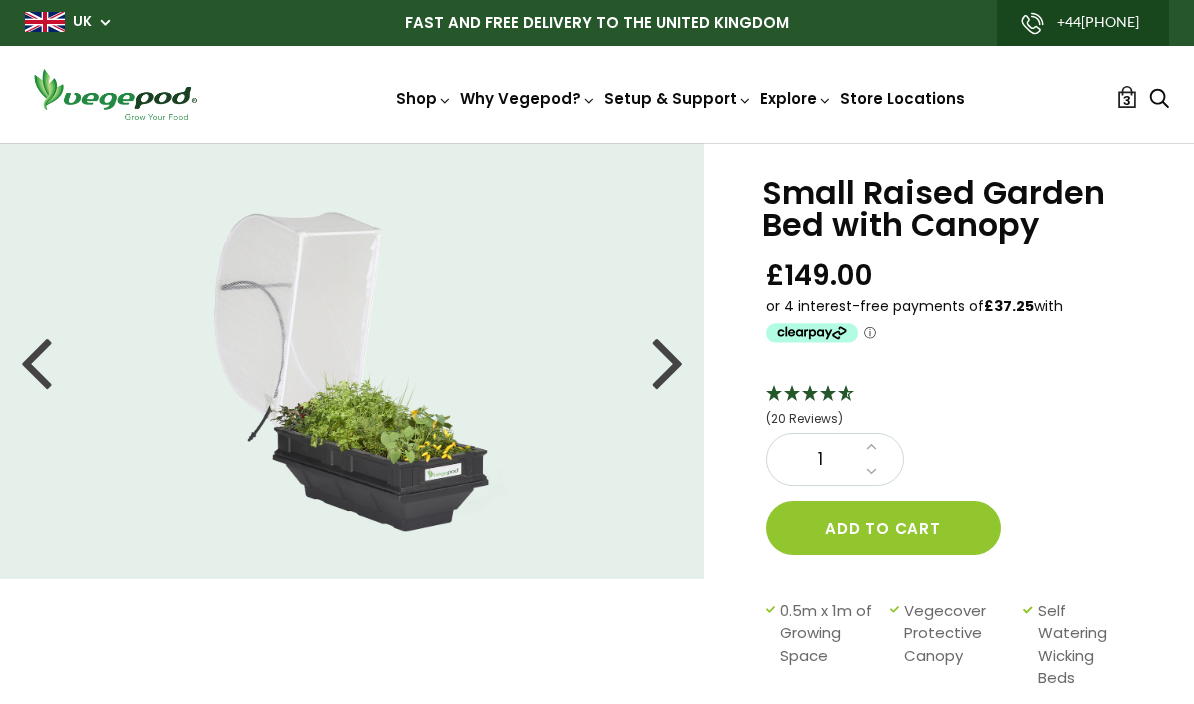 click at bounding box center (351, 361) 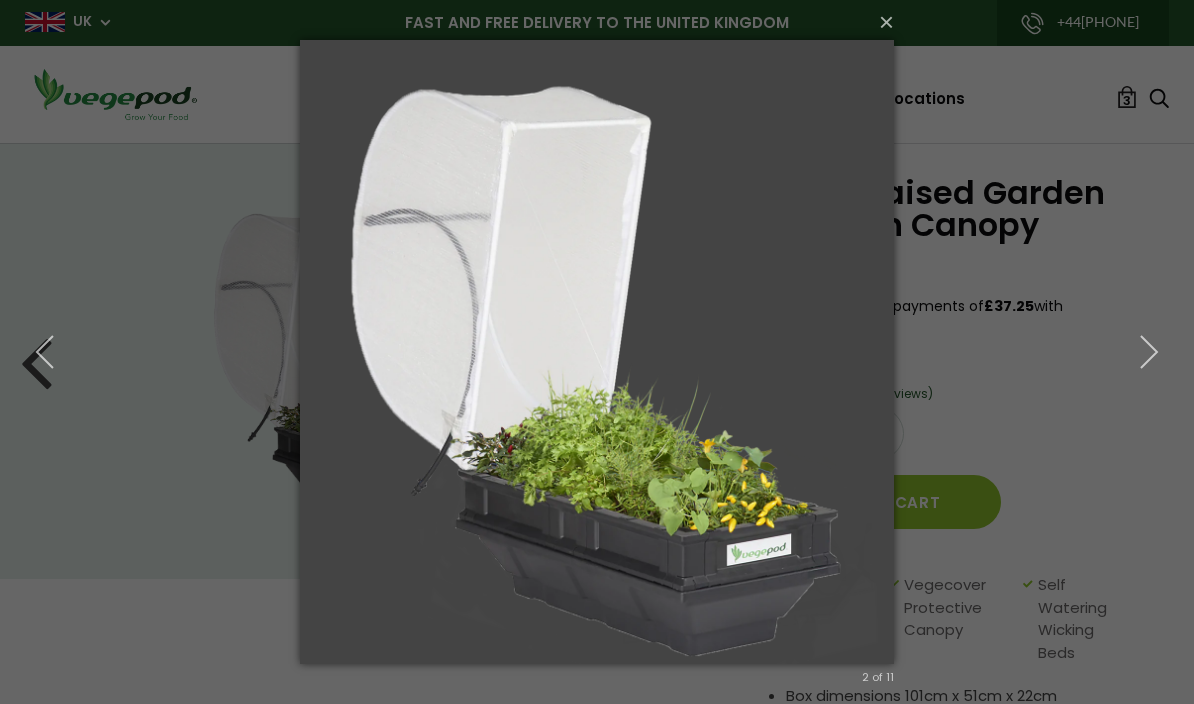 click 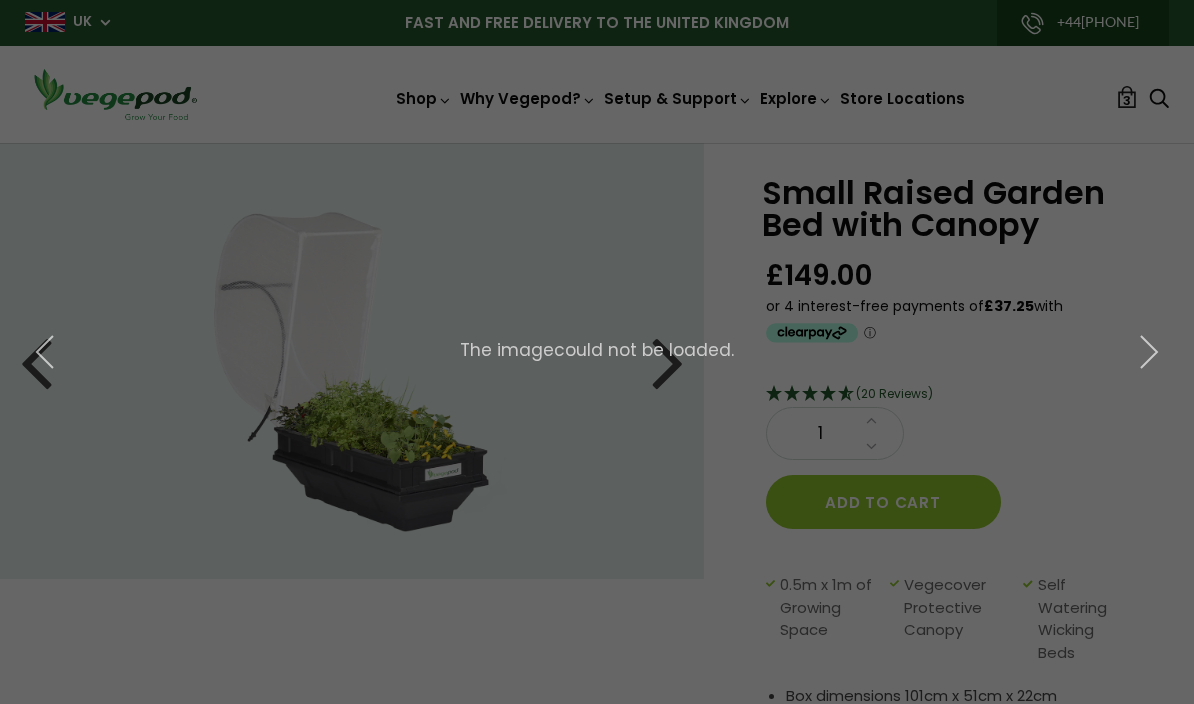 click 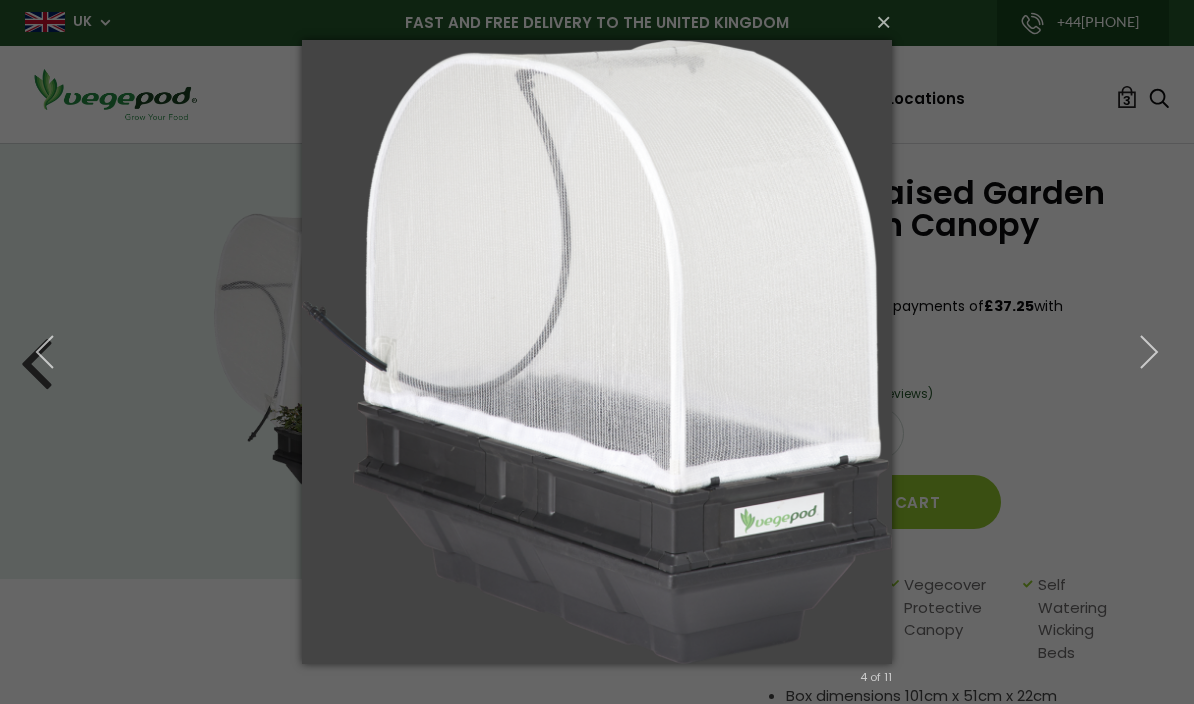 click 